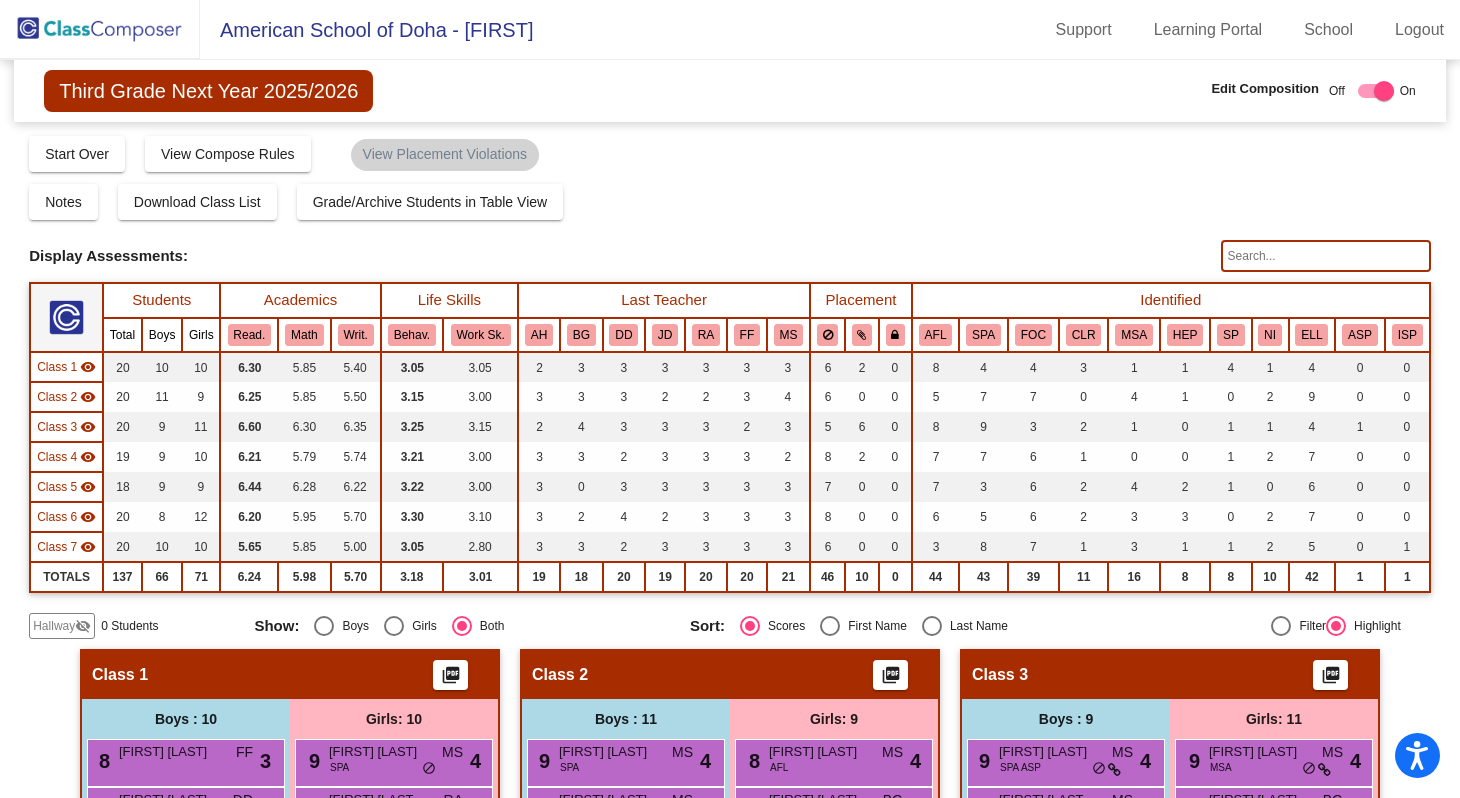 scroll, scrollTop: 0, scrollLeft: 0, axis: both 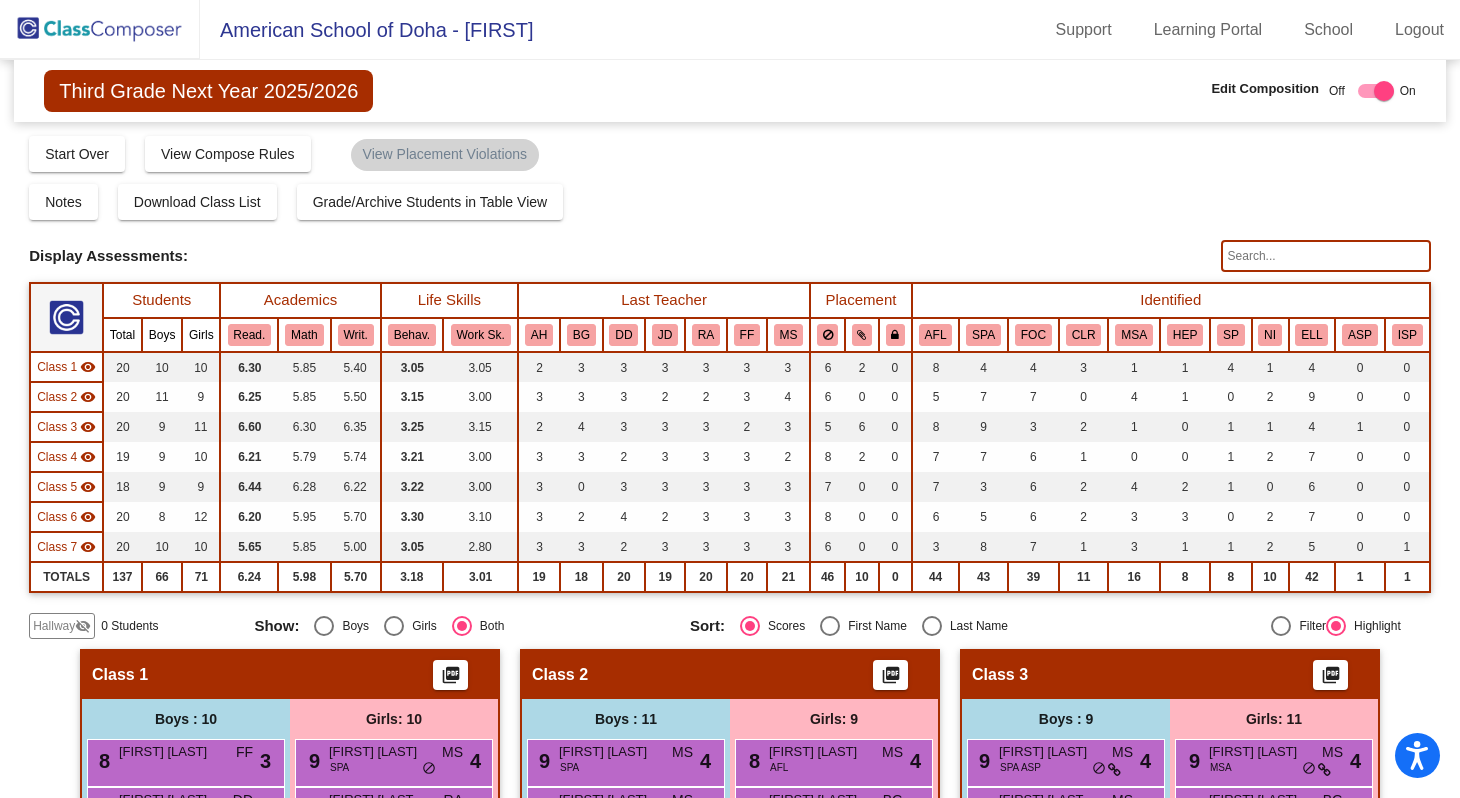 click 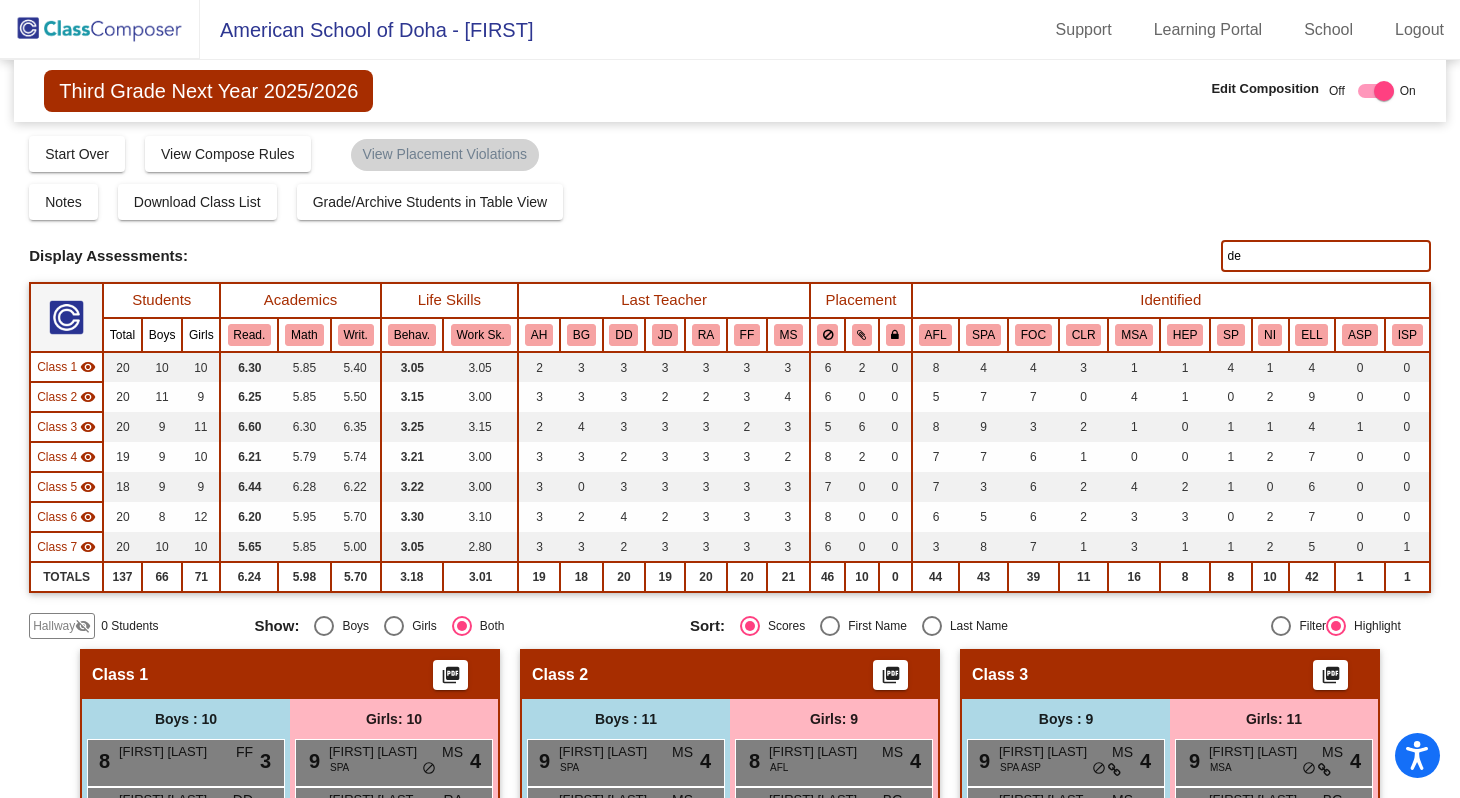 type on "d" 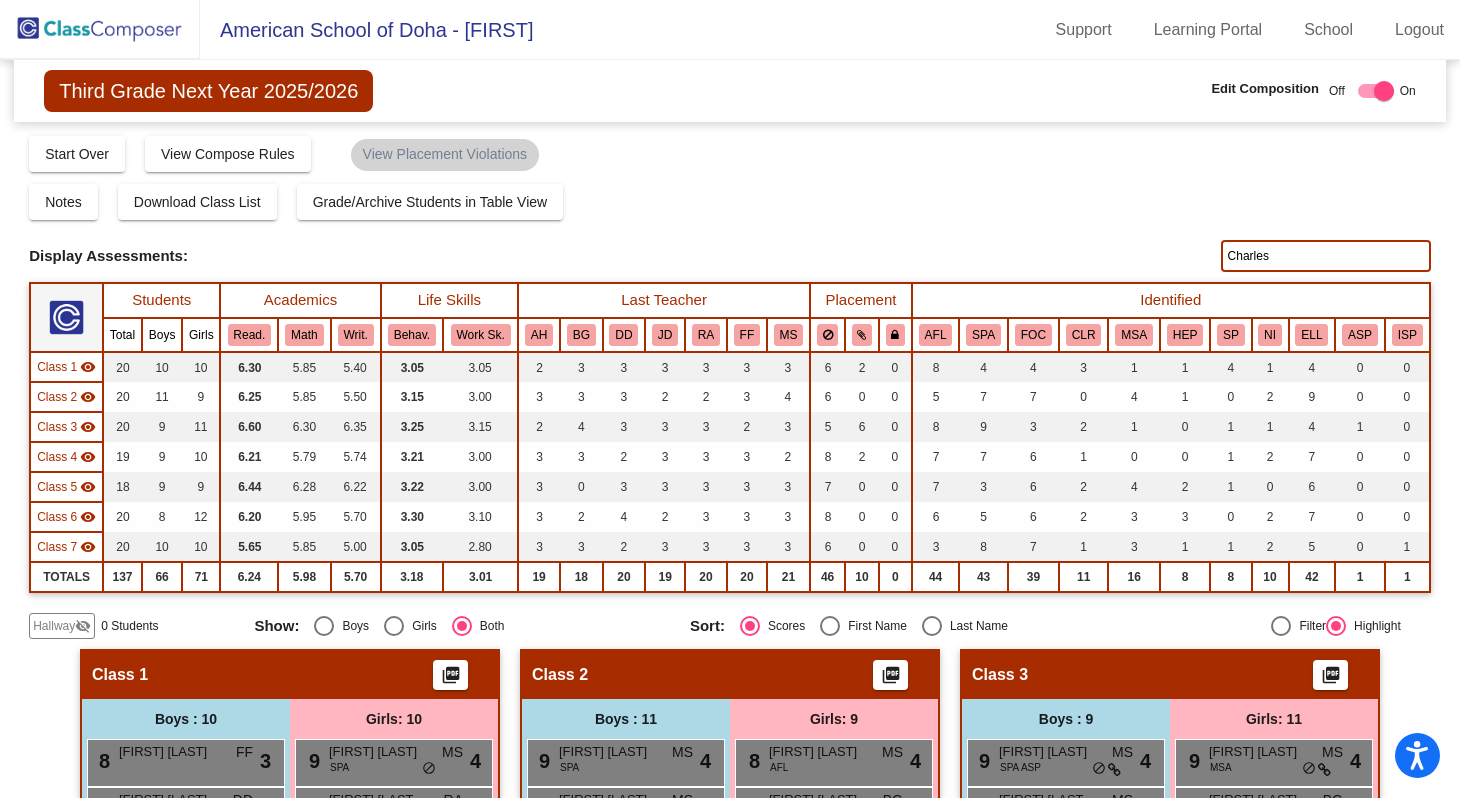 type on "Charles" 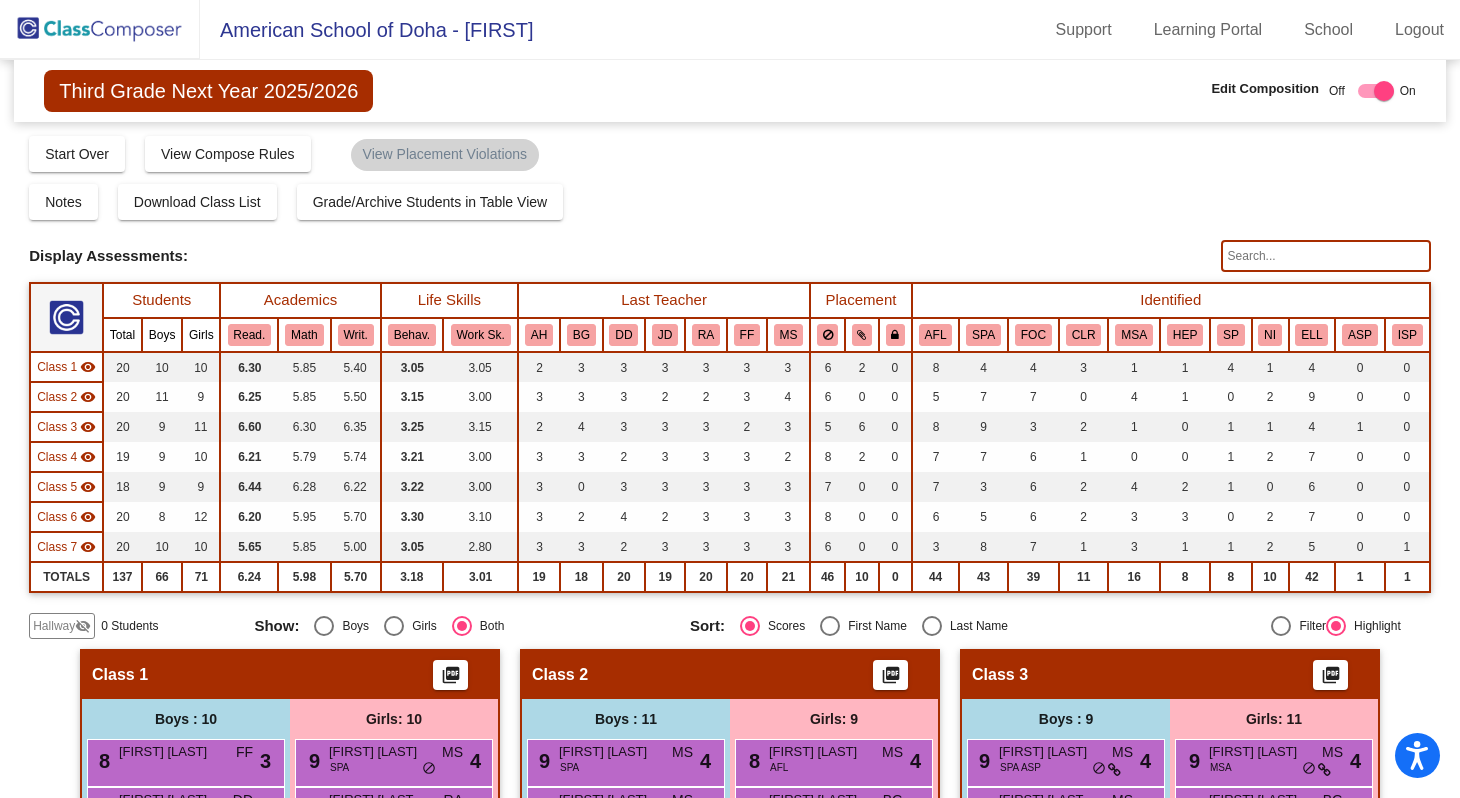 click on "Identified" at bounding box center (1171, 300) 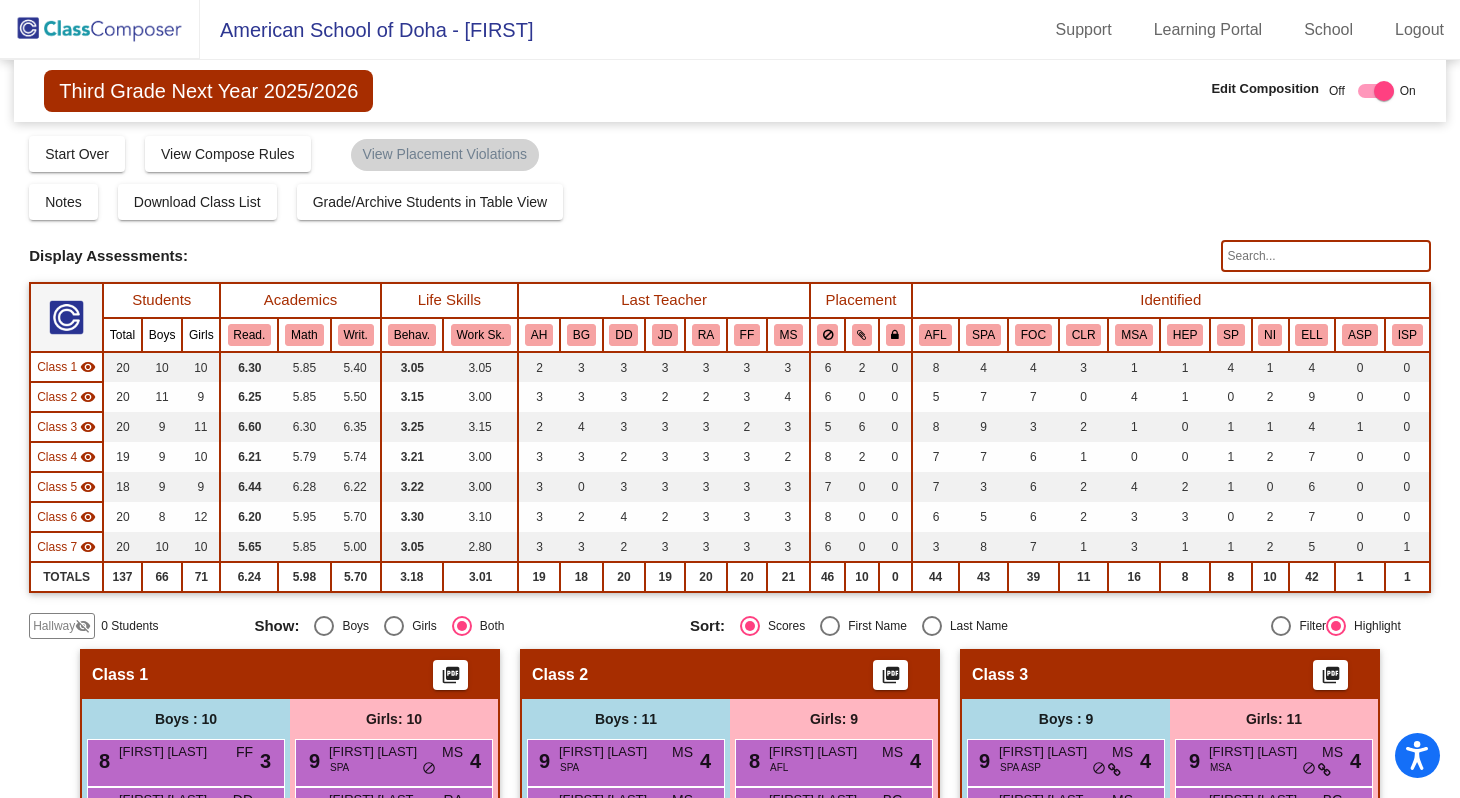 click 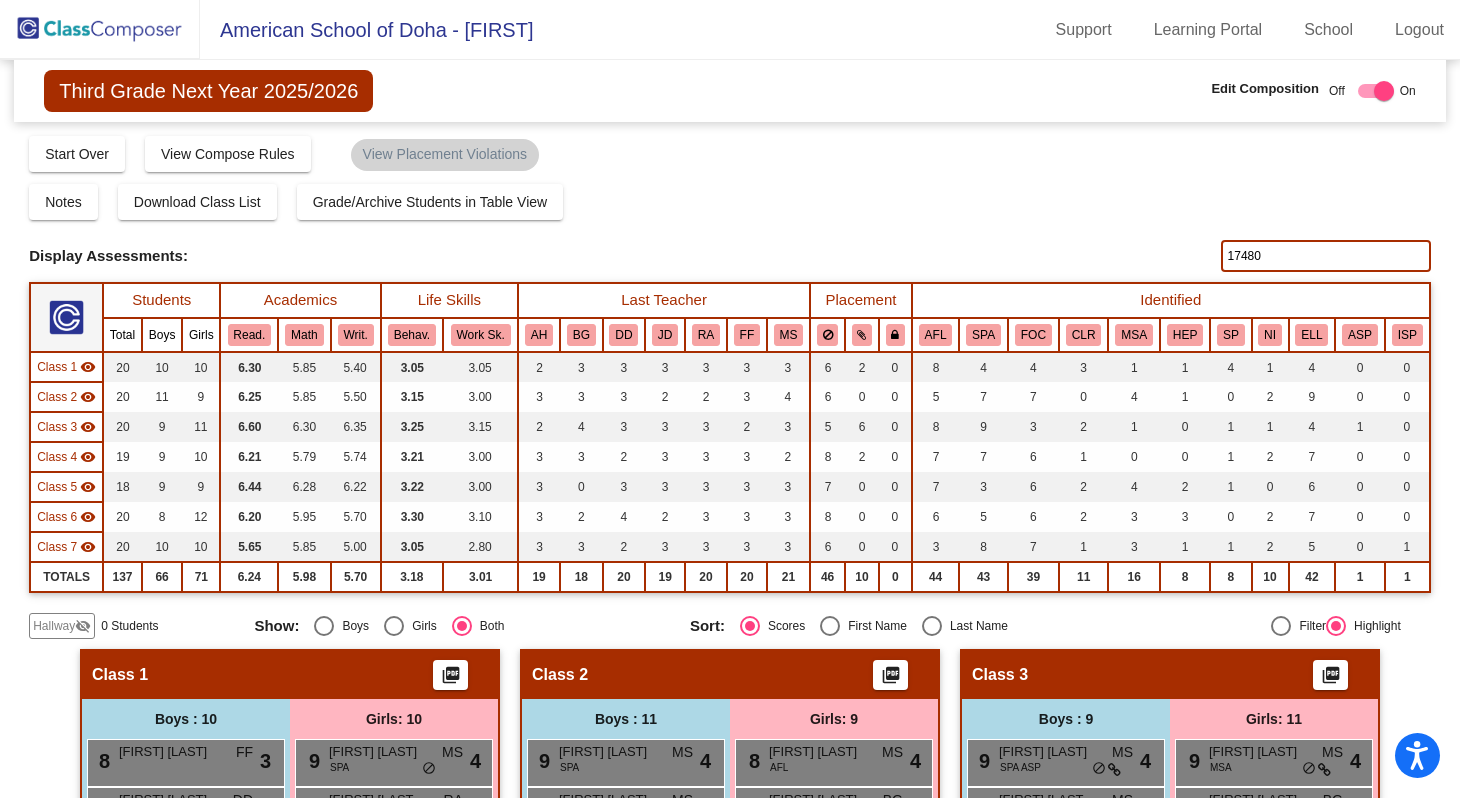 type on "17480" 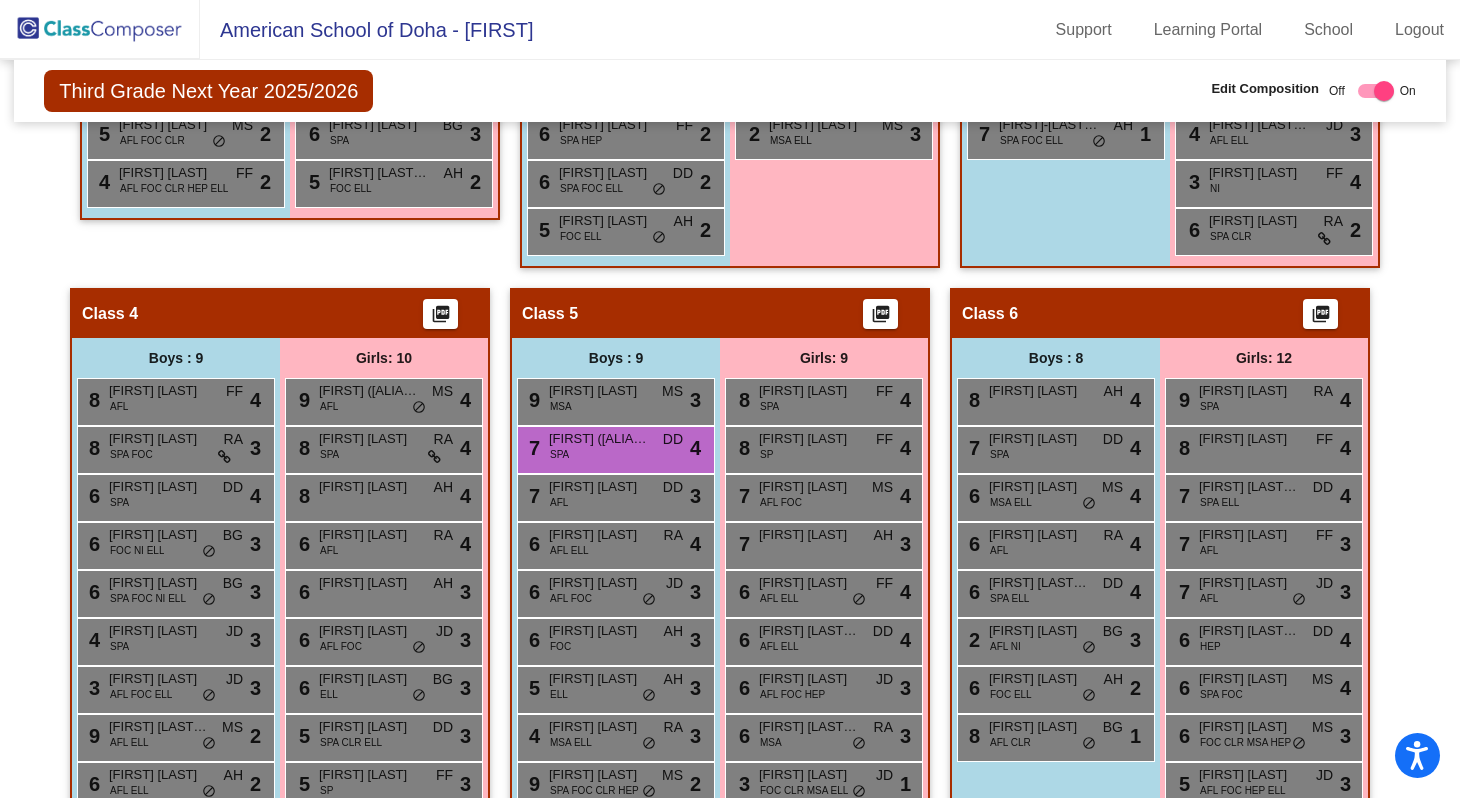 scroll, scrollTop: 1015, scrollLeft: 0, axis: vertical 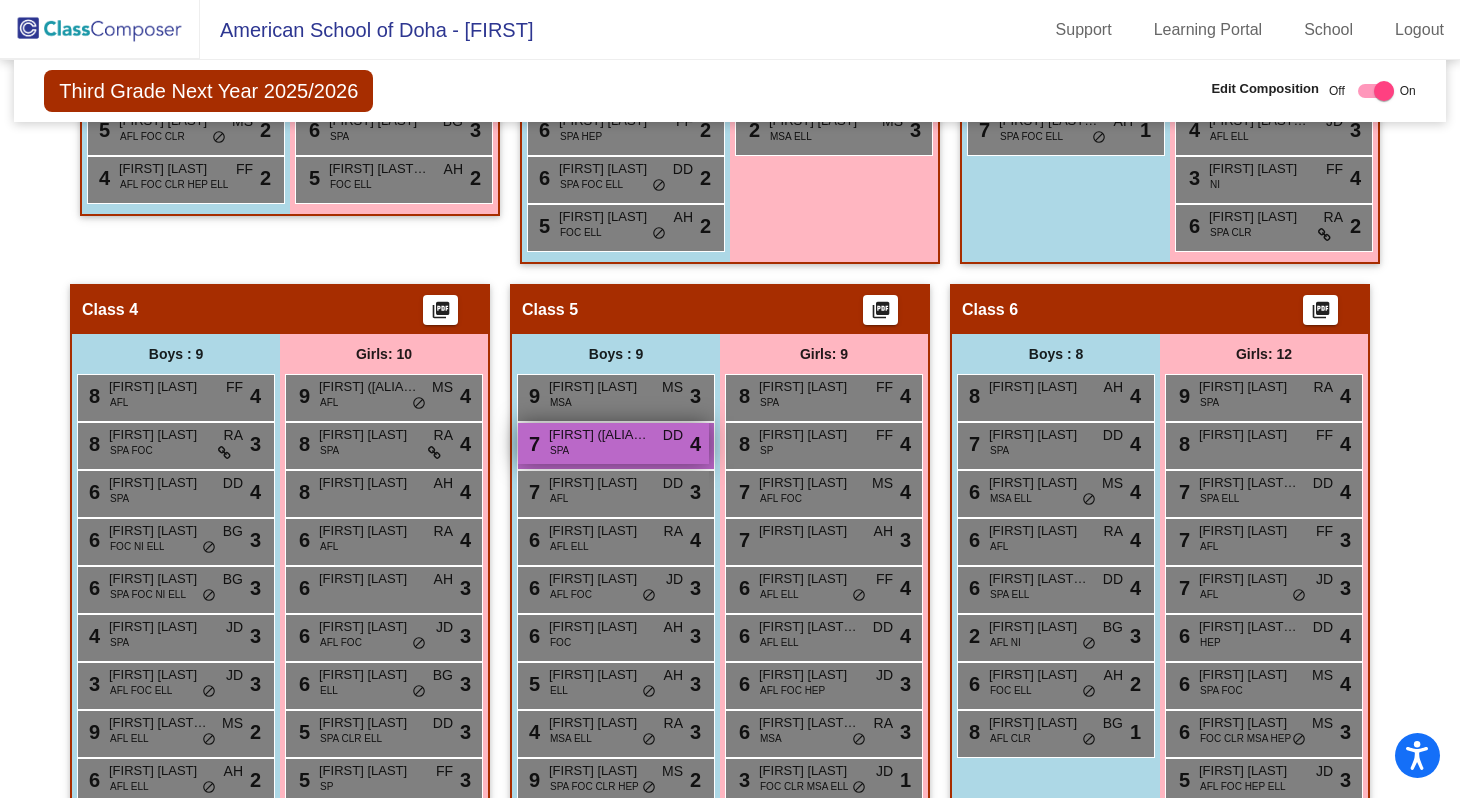 click on "[FIRST] ([ALIAS]) [LAST]" at bounding box center (599, 435) 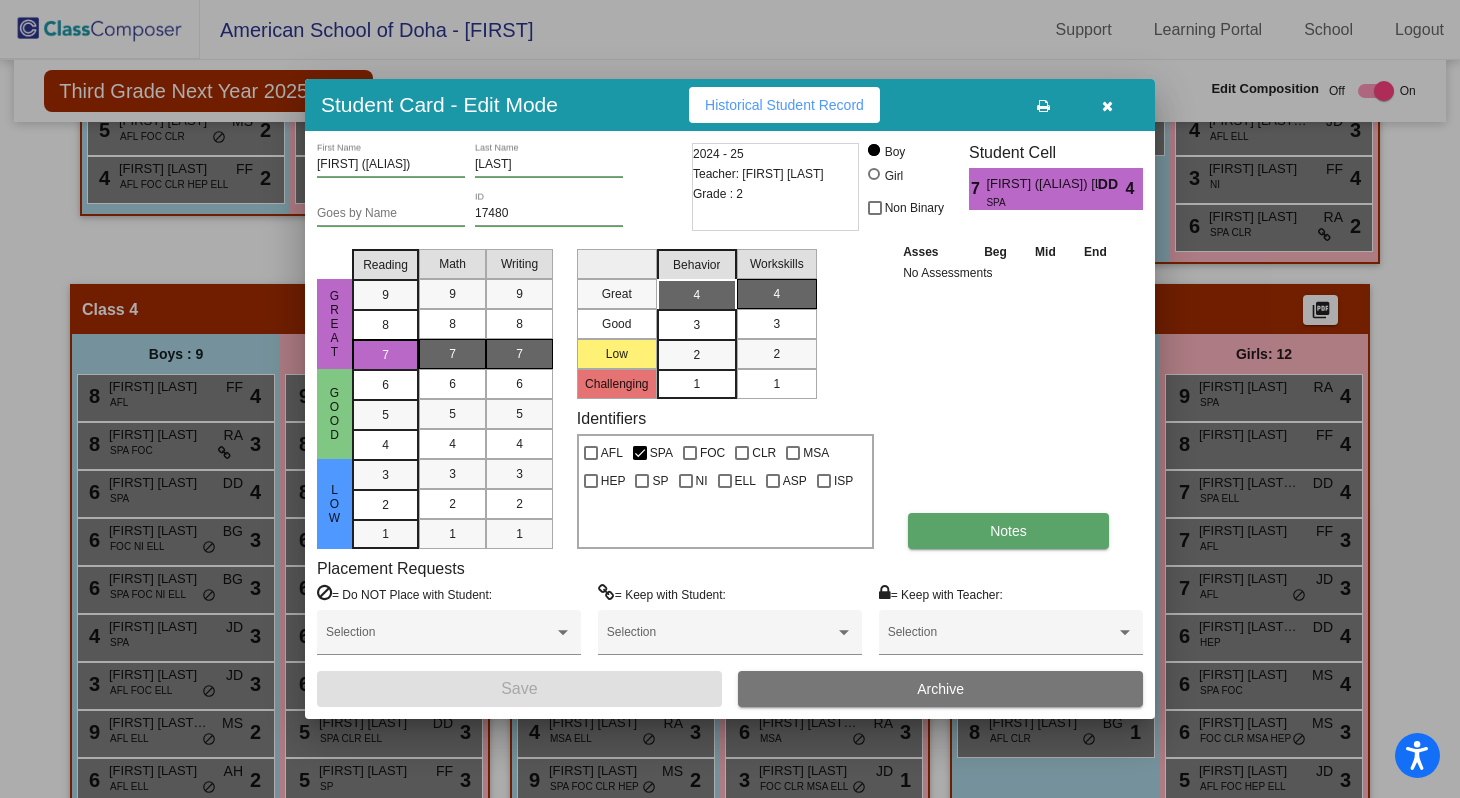 click on "Notes" at bounding box center [1008, 531] 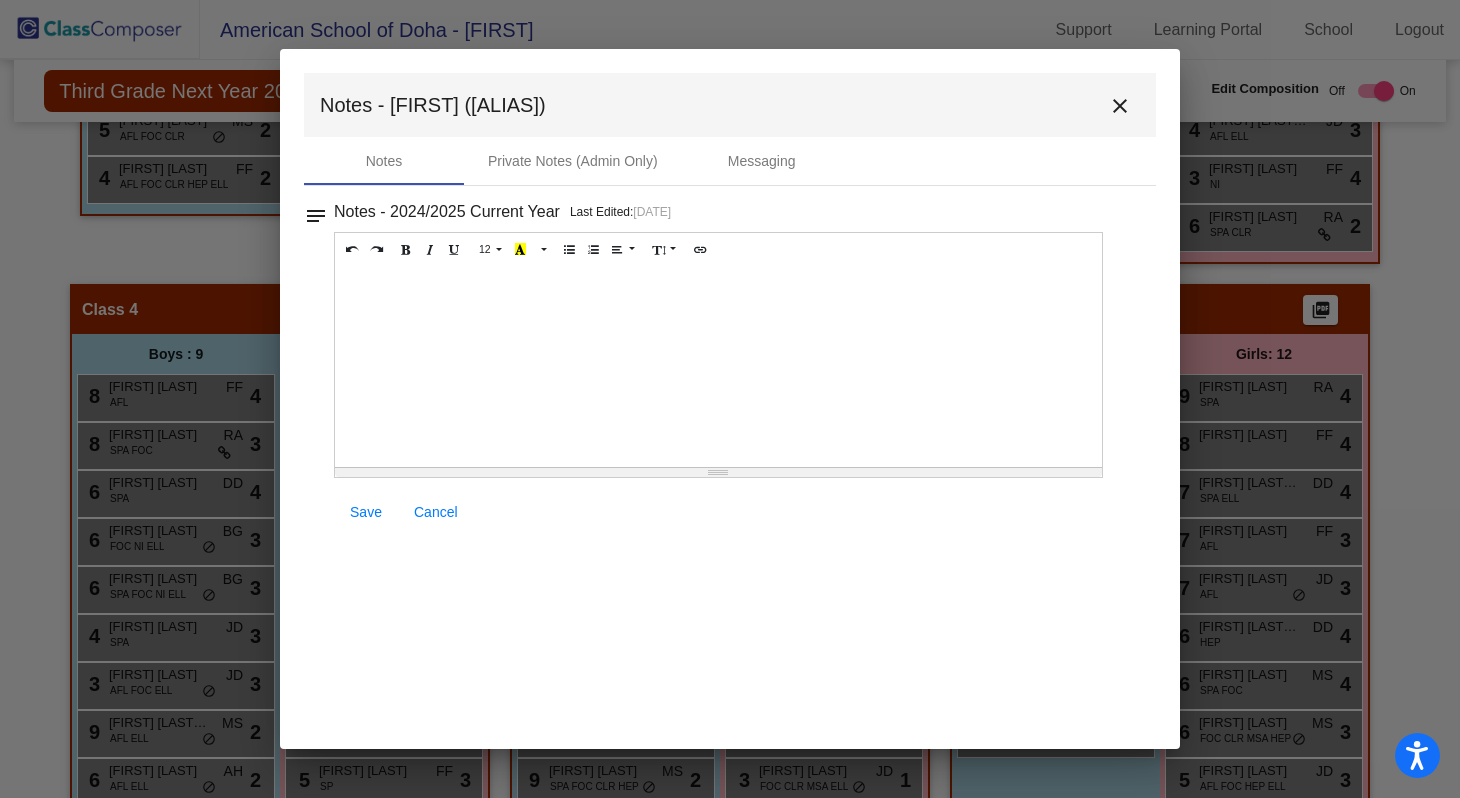 click at bounding box center [718, 367] 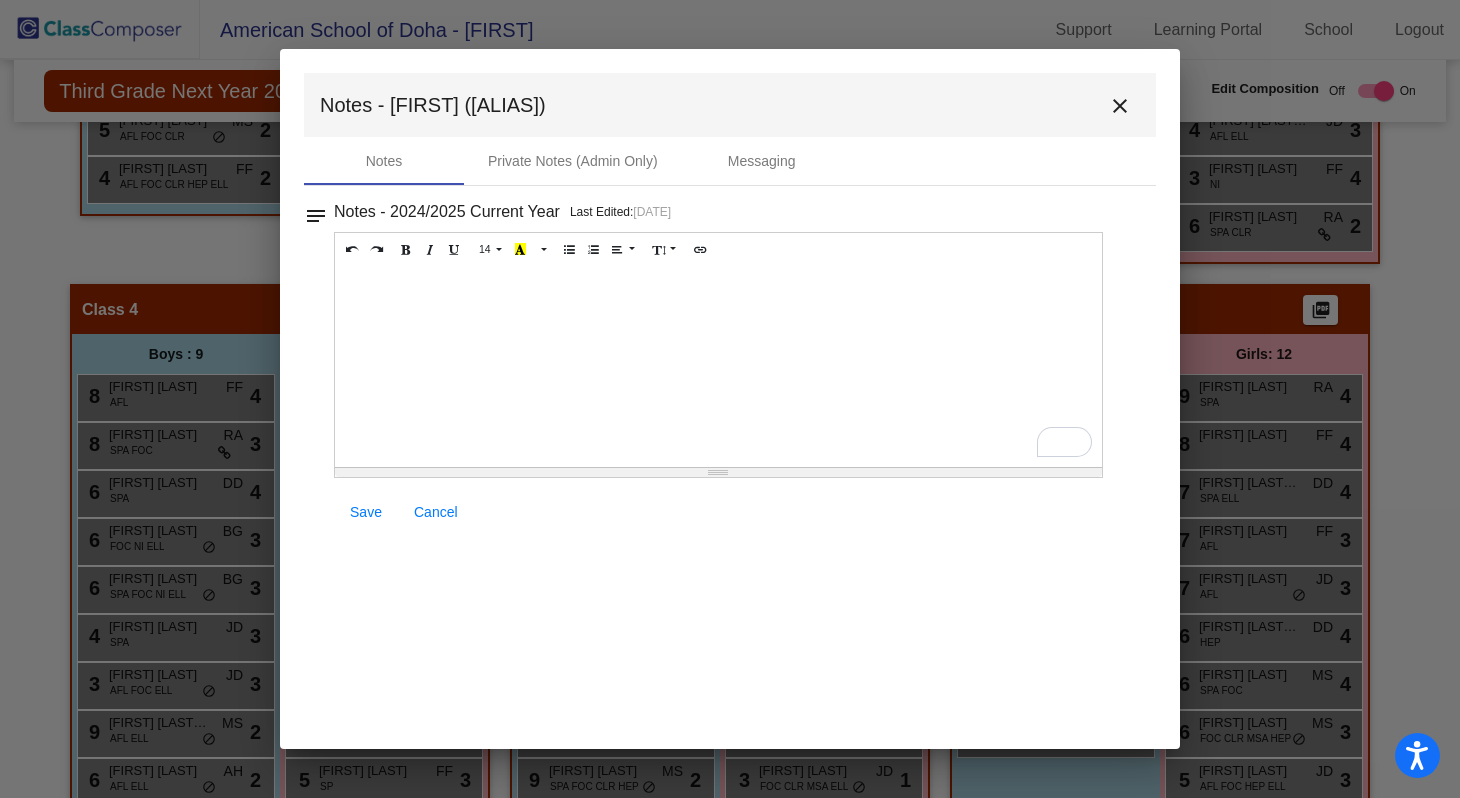 type 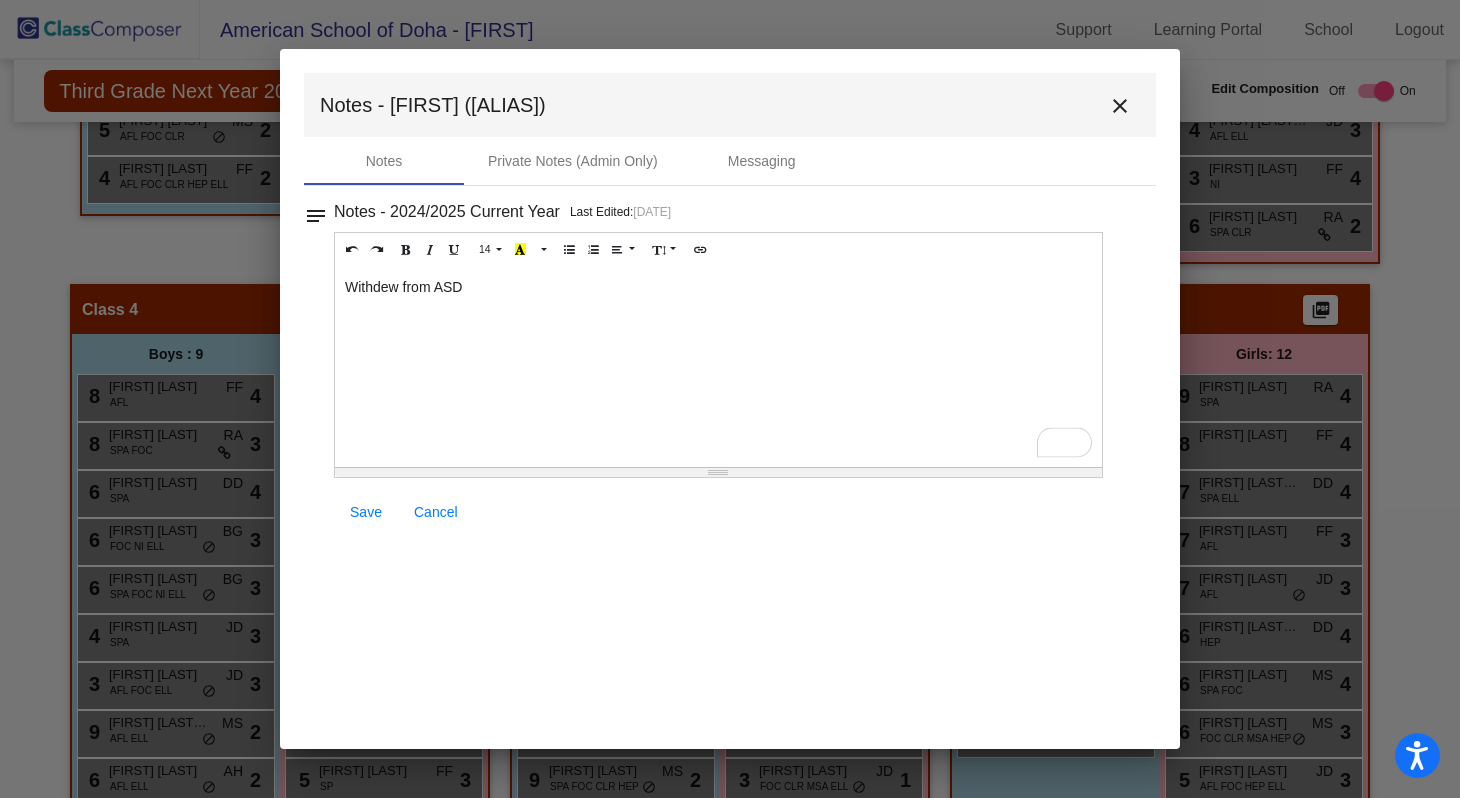 click on "Save" at bounding box center (366, 512) 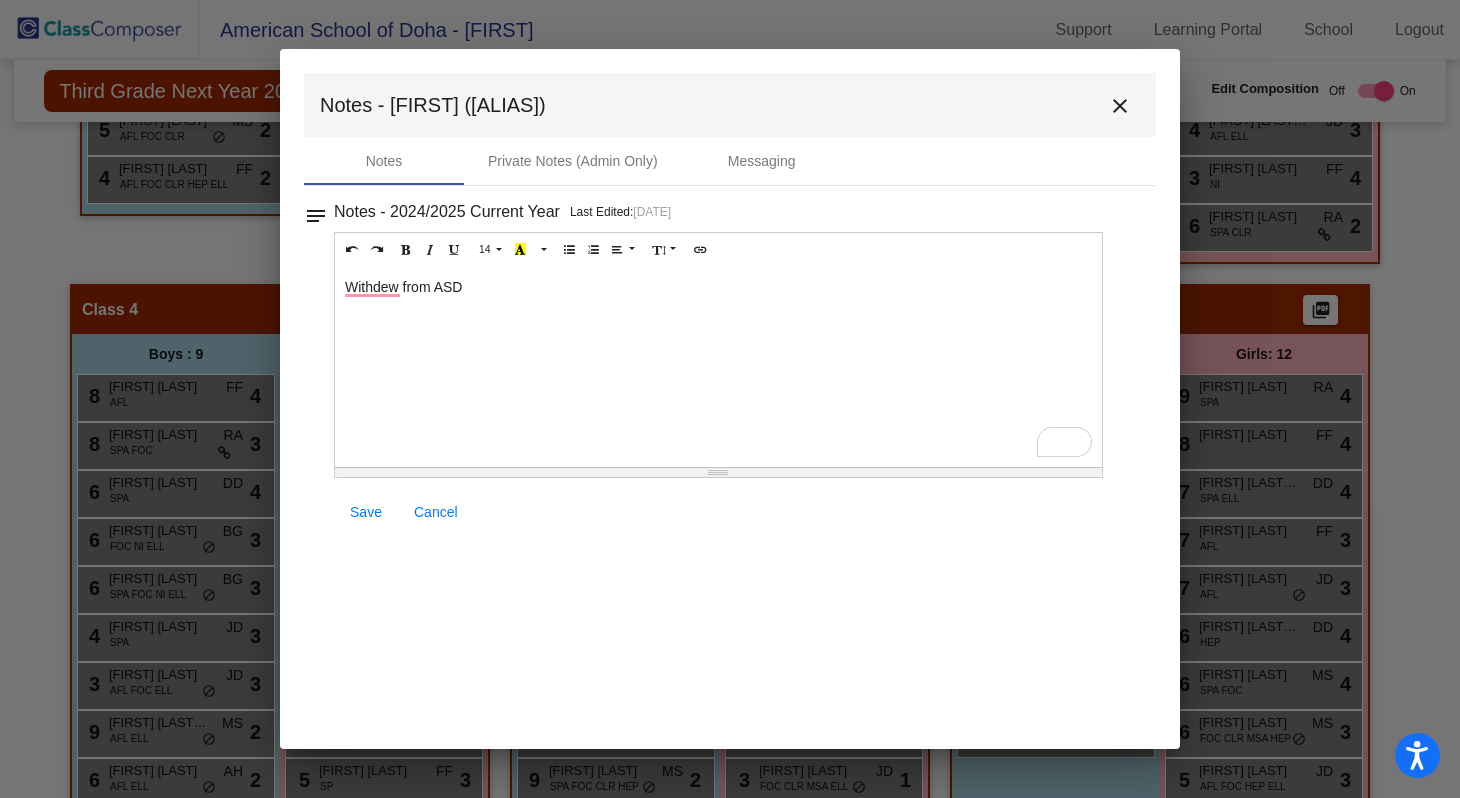 click on "close" at bounding box center [1120, 106] 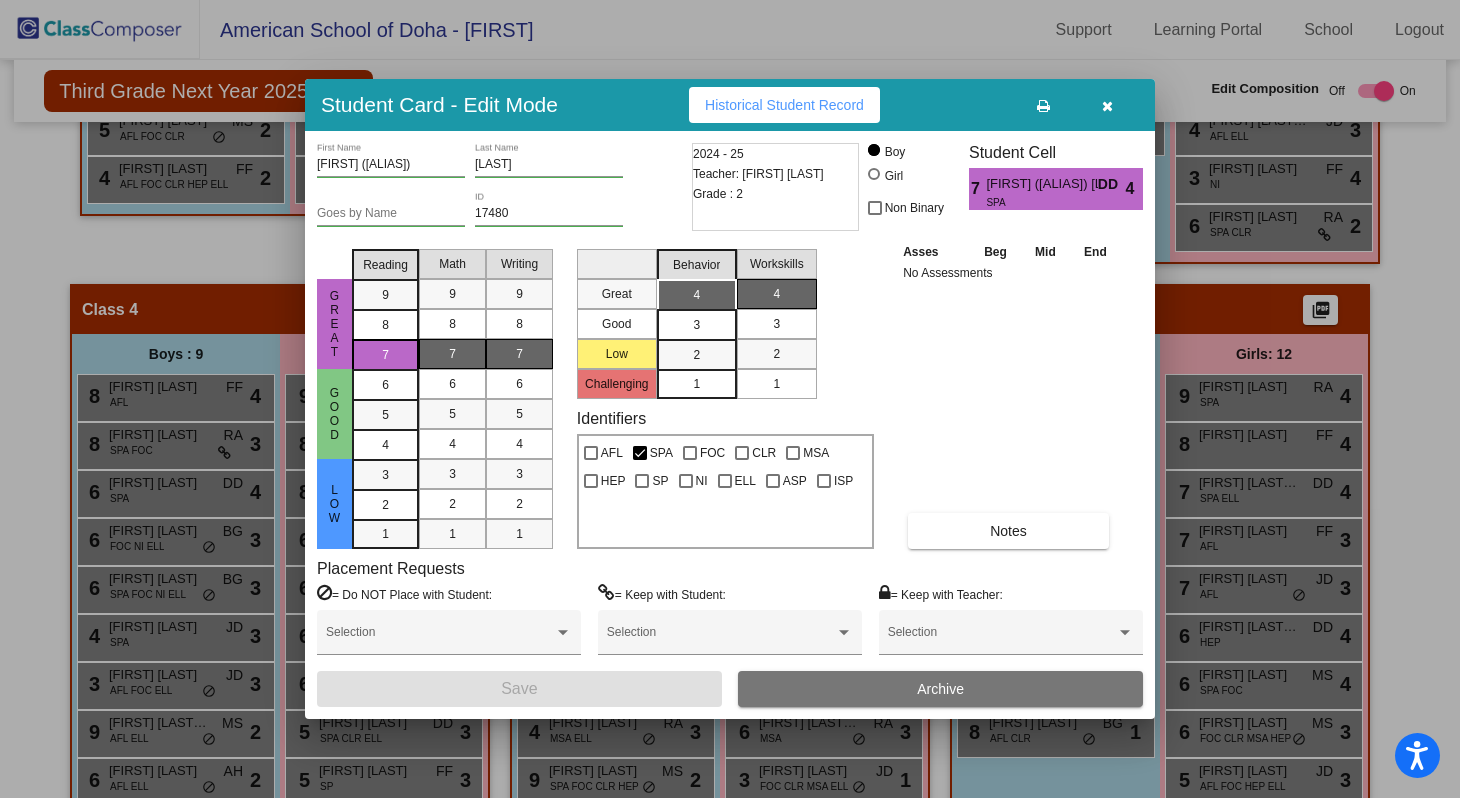 click on "Archive" at bounding box center [940, 689] 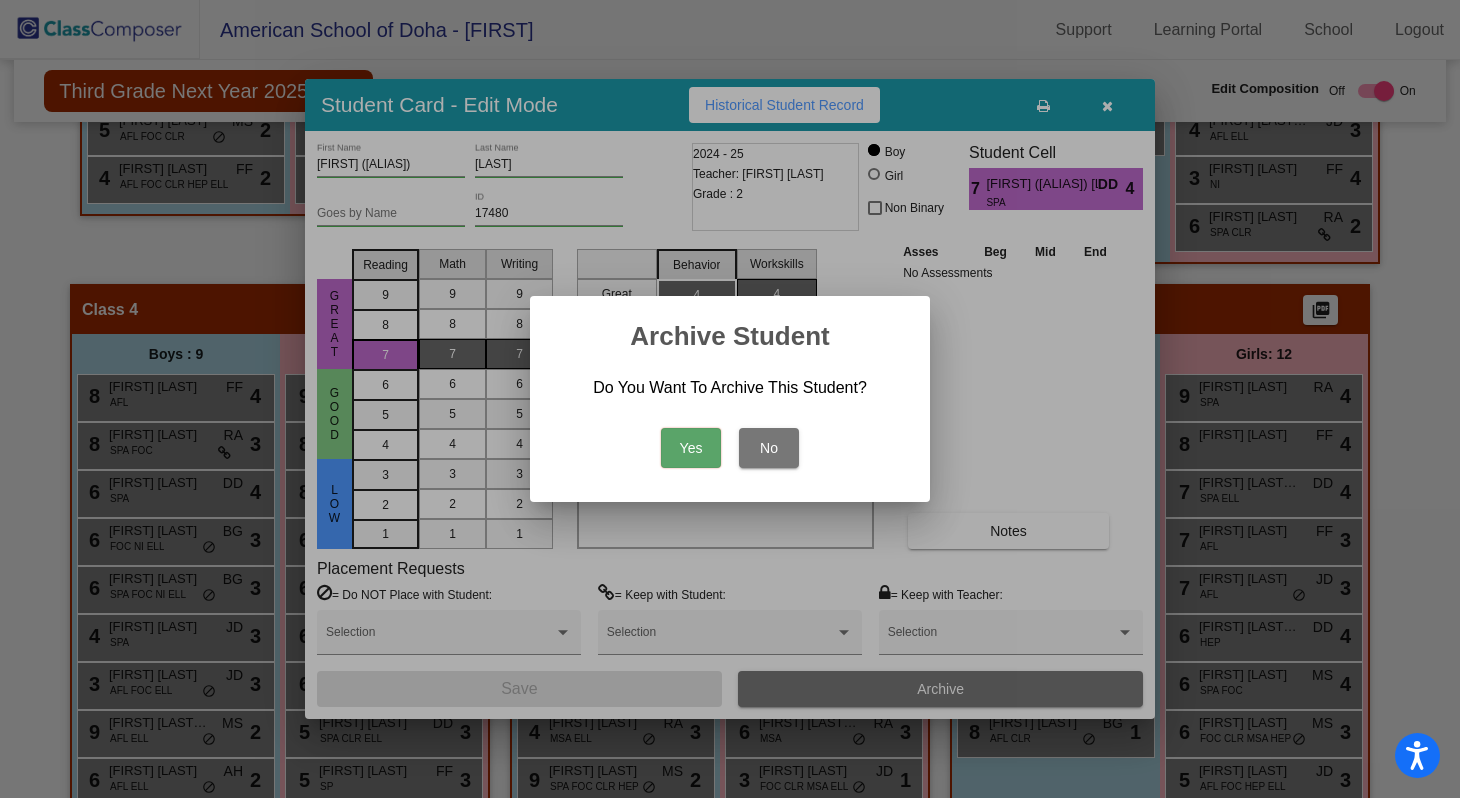 click on "Yes" at bounding box center [691, 448] 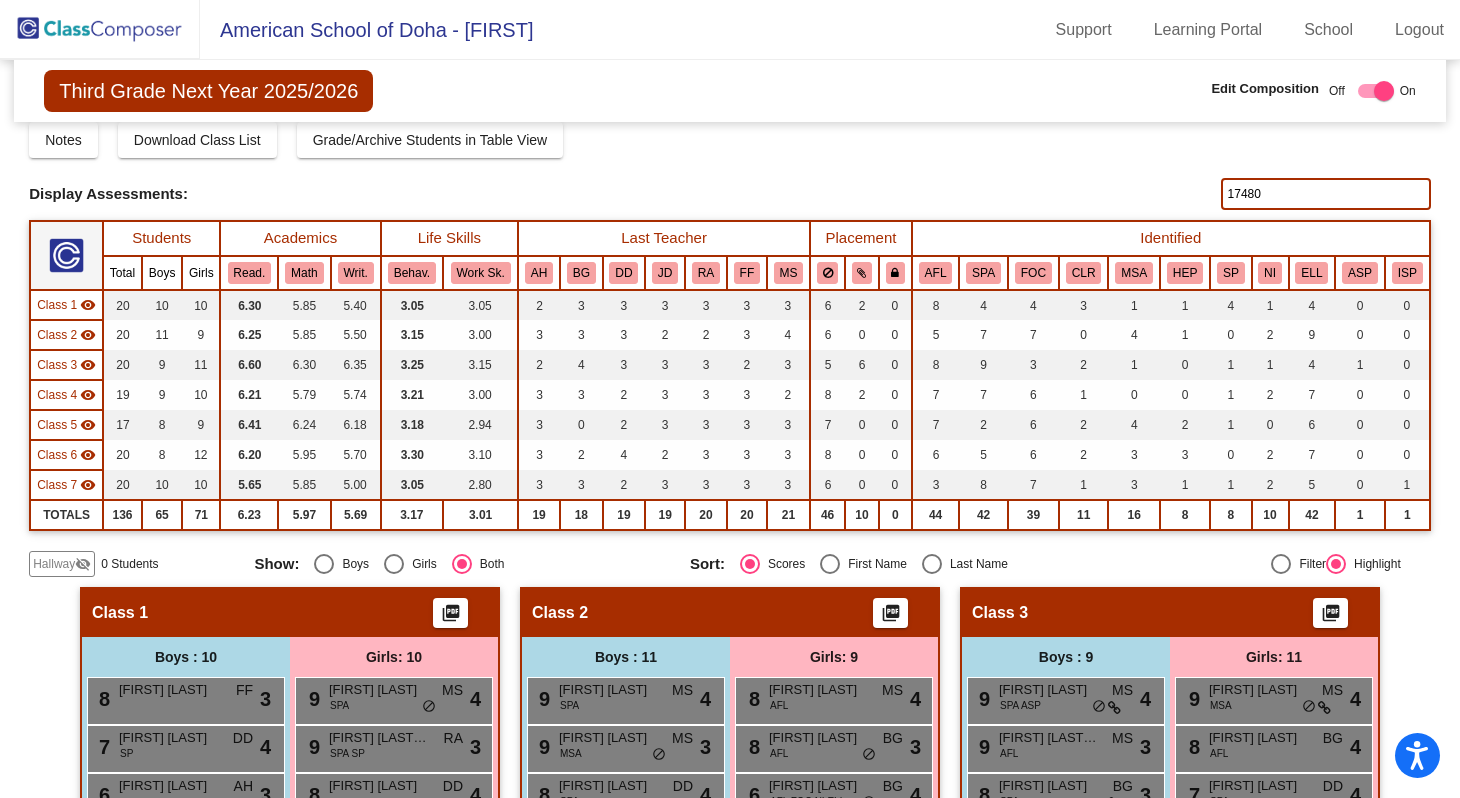 scroll, scrollTop: 0, scrollLeft: 0, axis: both 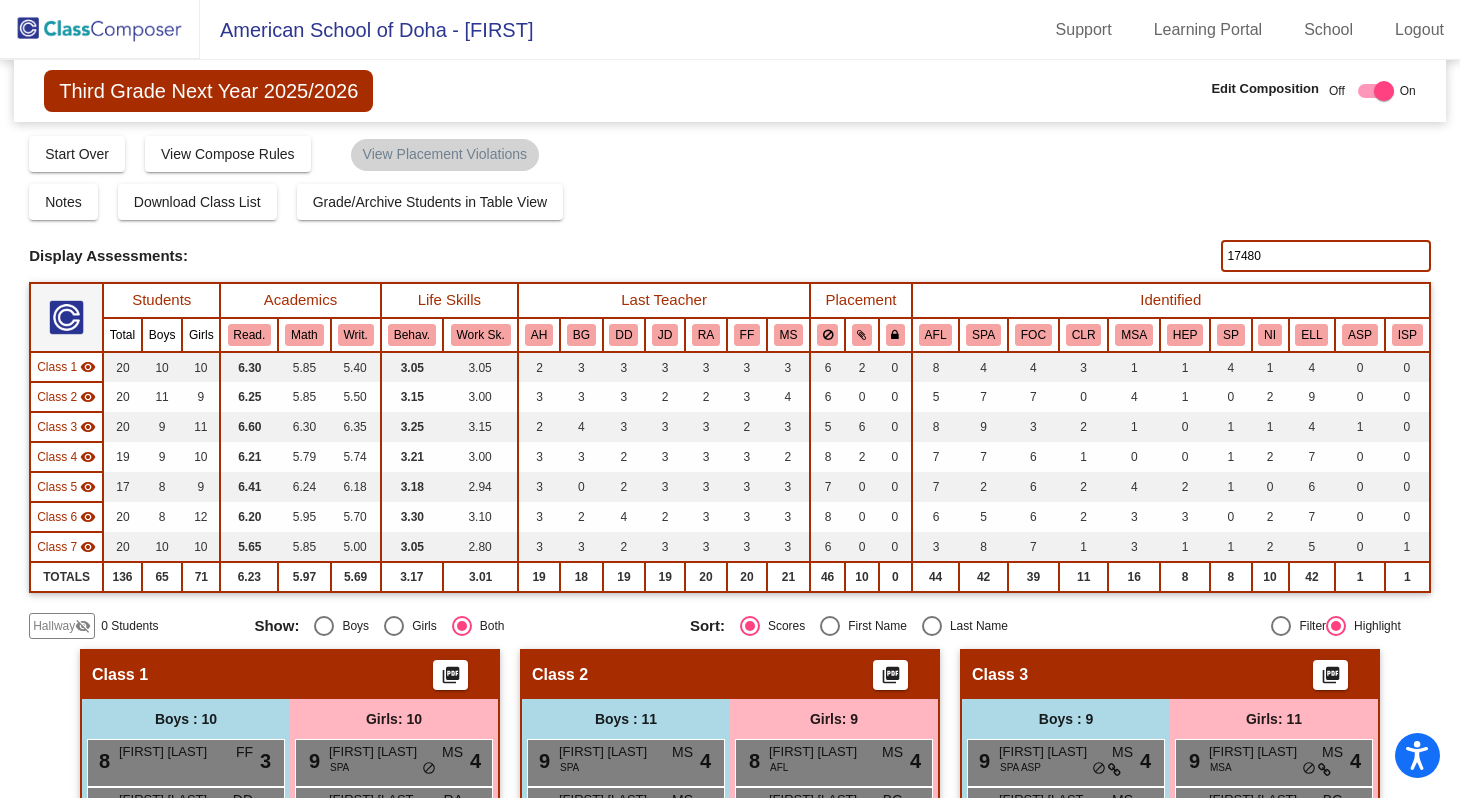 click on "17480" 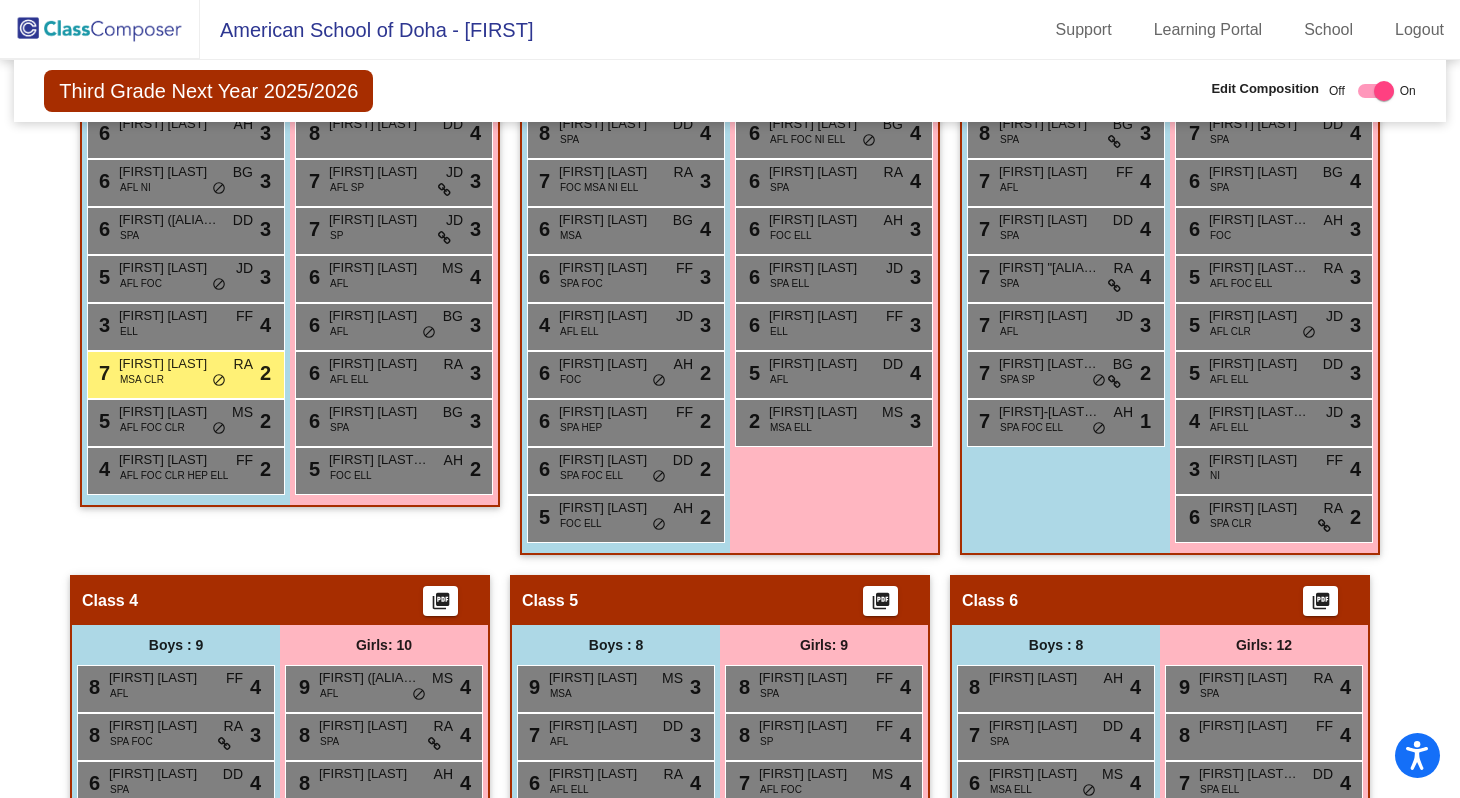 scroll, scrollTop: 728, scrollLeft: 0, axis: vertical 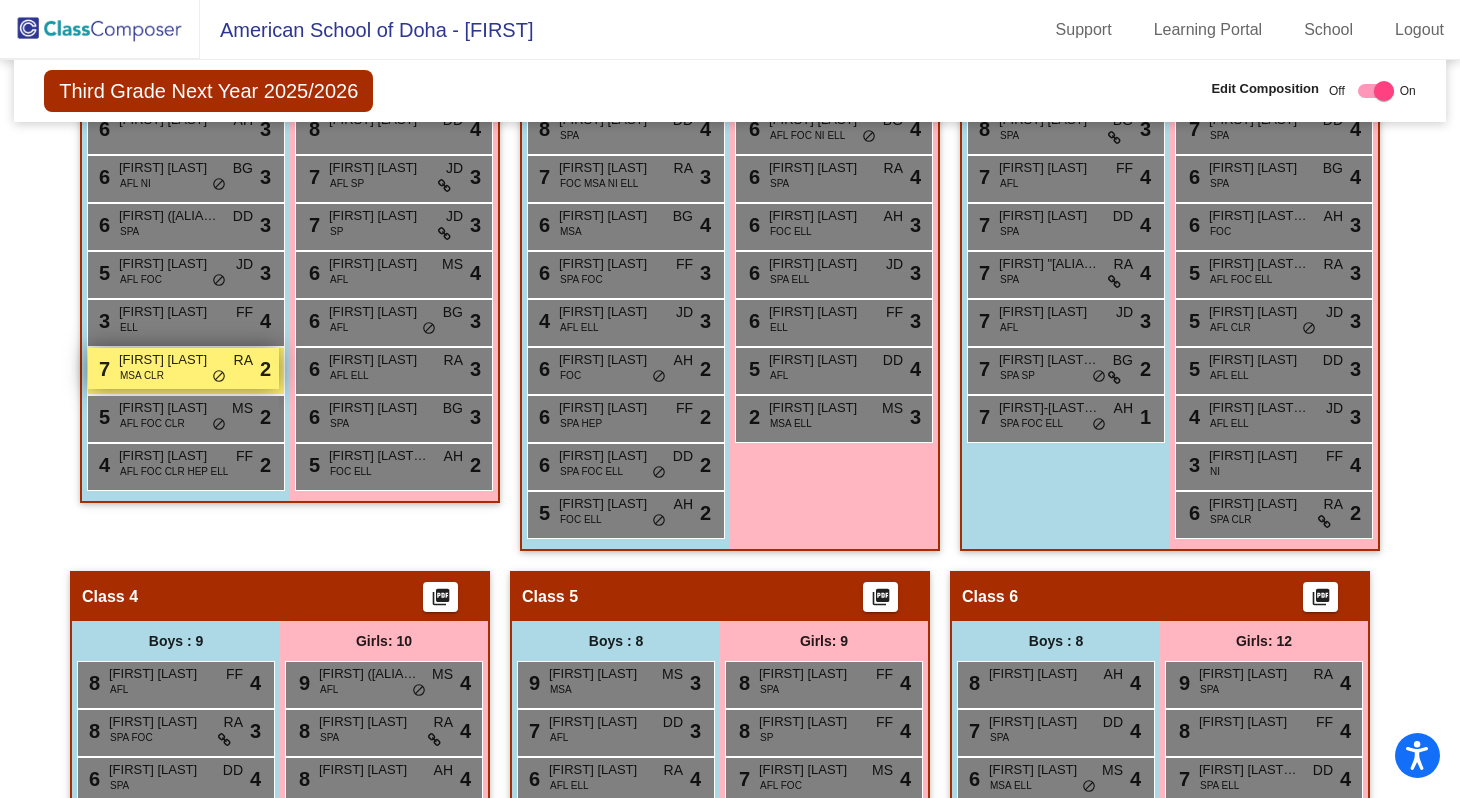 click on "[FIRST] [LAST]" at bounding box center (169, 360) 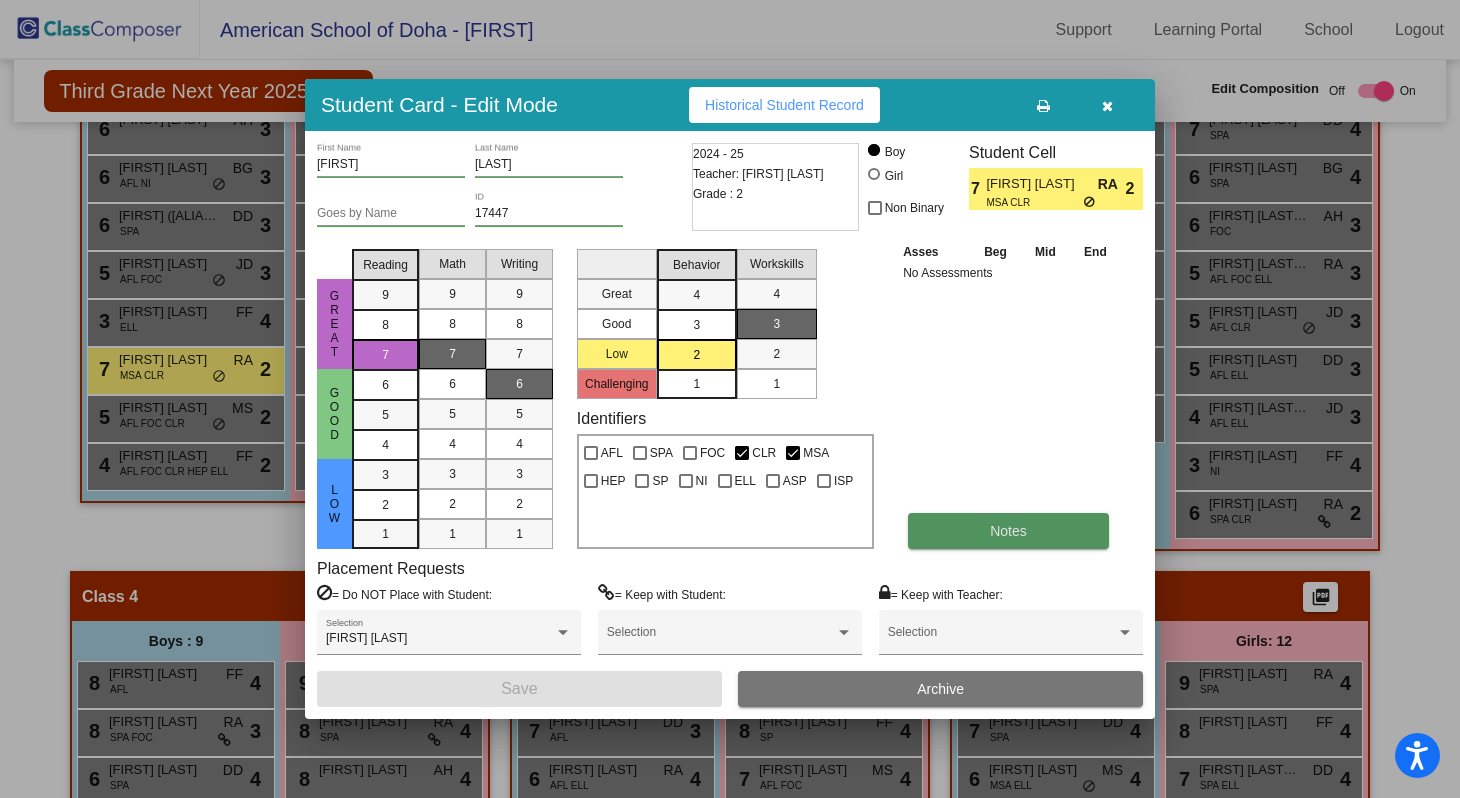 click on "Notes" at bounding box center (1008, 531) 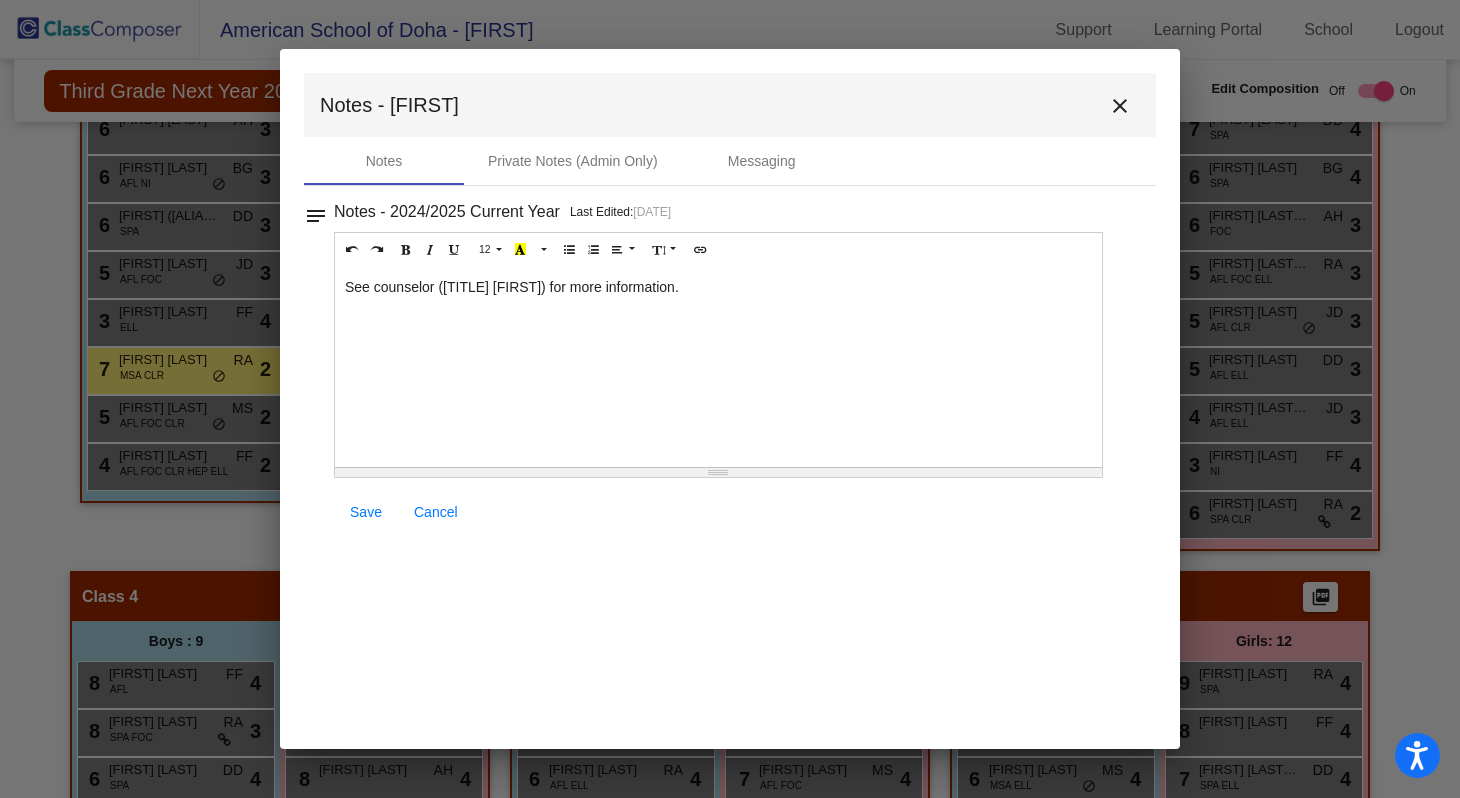 click on "close" at bounding box center (1120, 106) 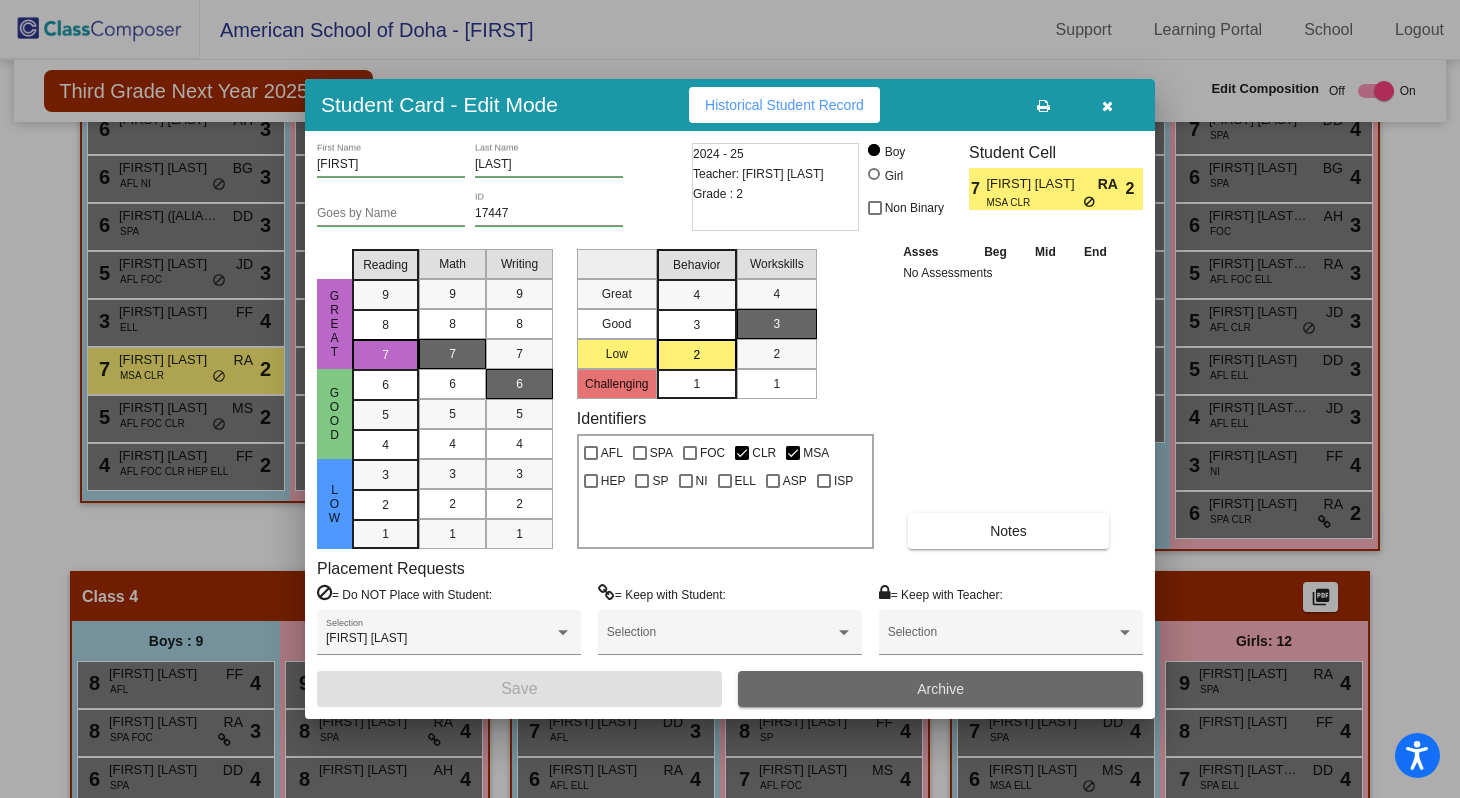 click on "Archive" at bounding box center [940, 689] 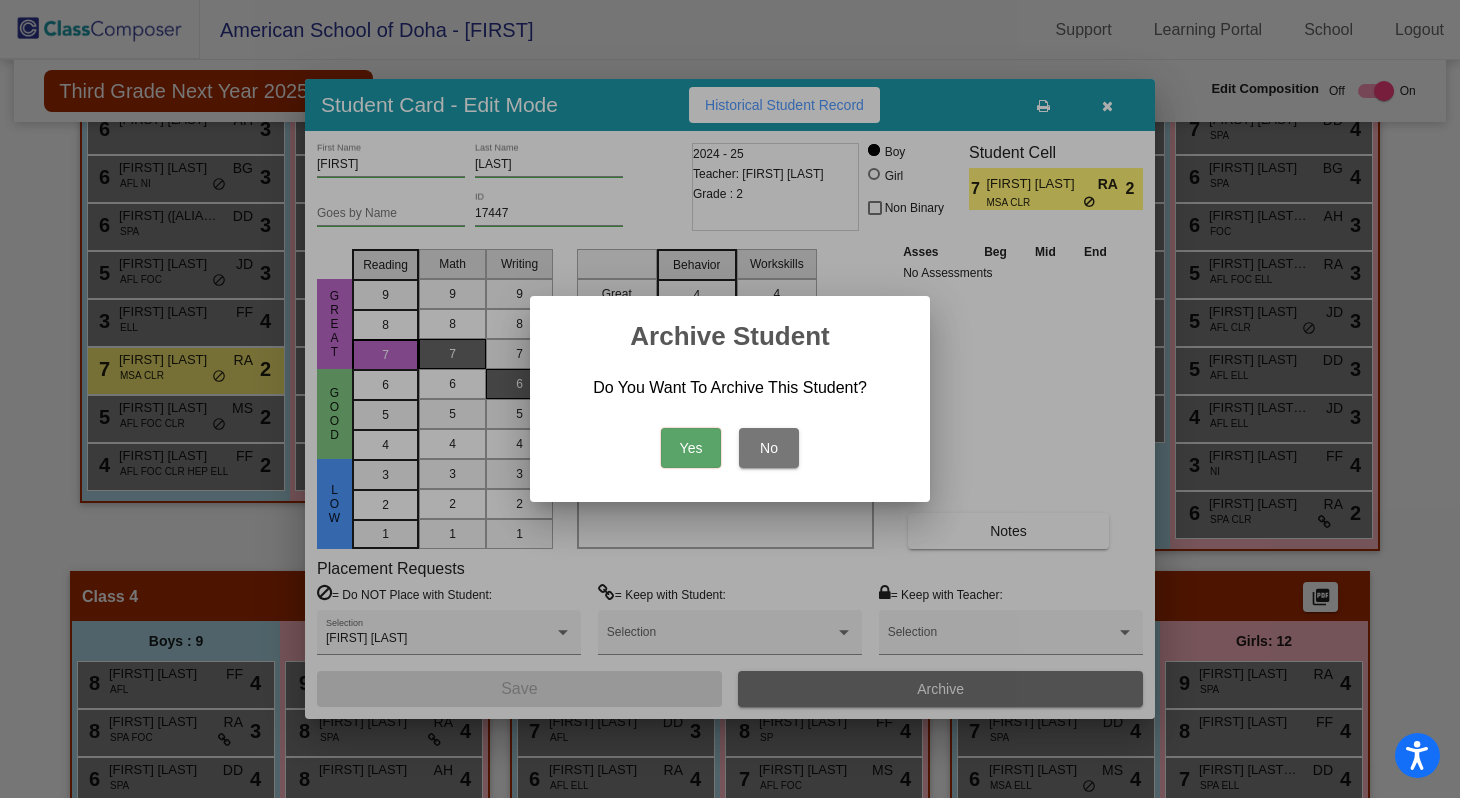click on "Yes" at bounding box center [691, 448] 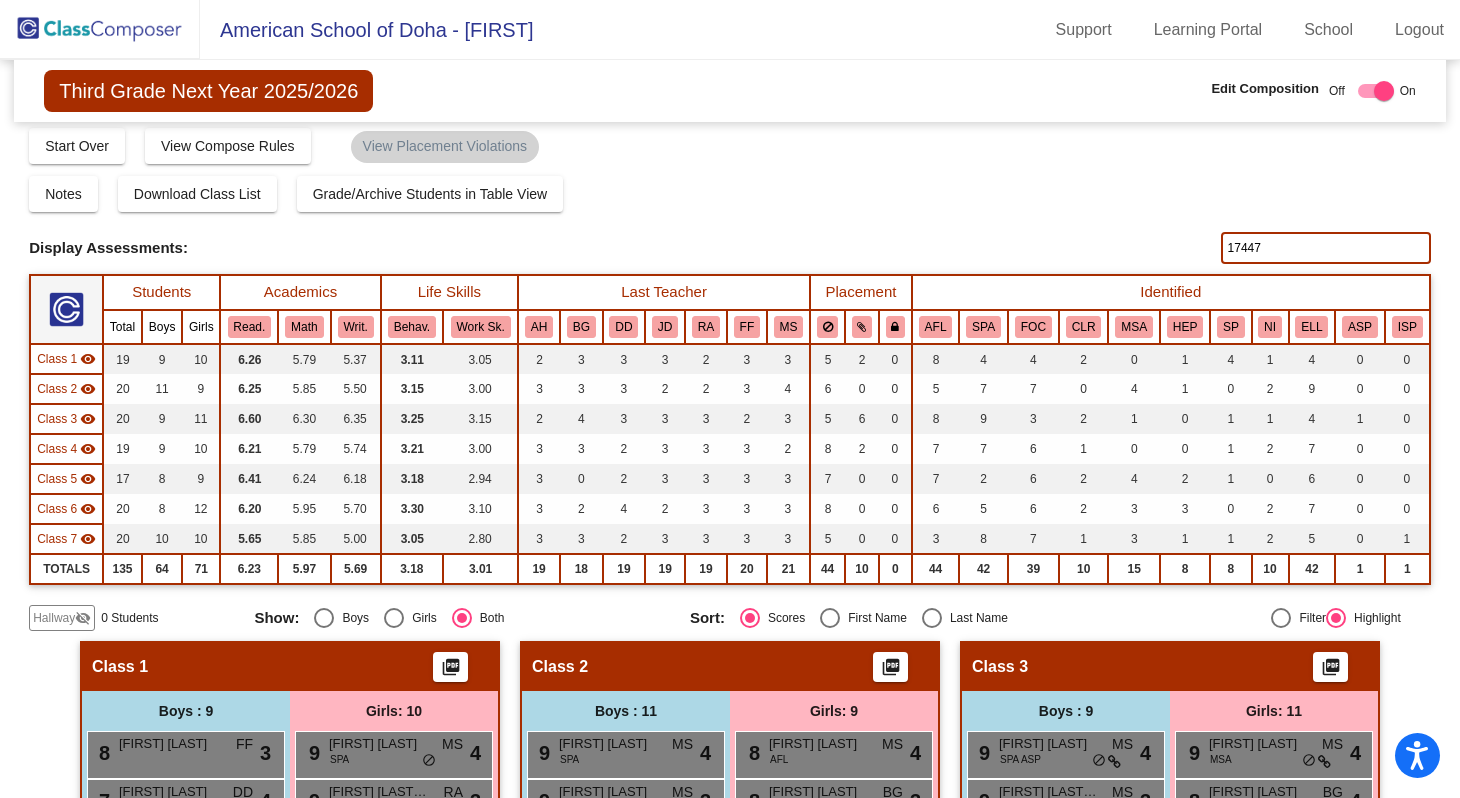scroll, scrollTop: 5, scrollLeft: 0, axis: vertical 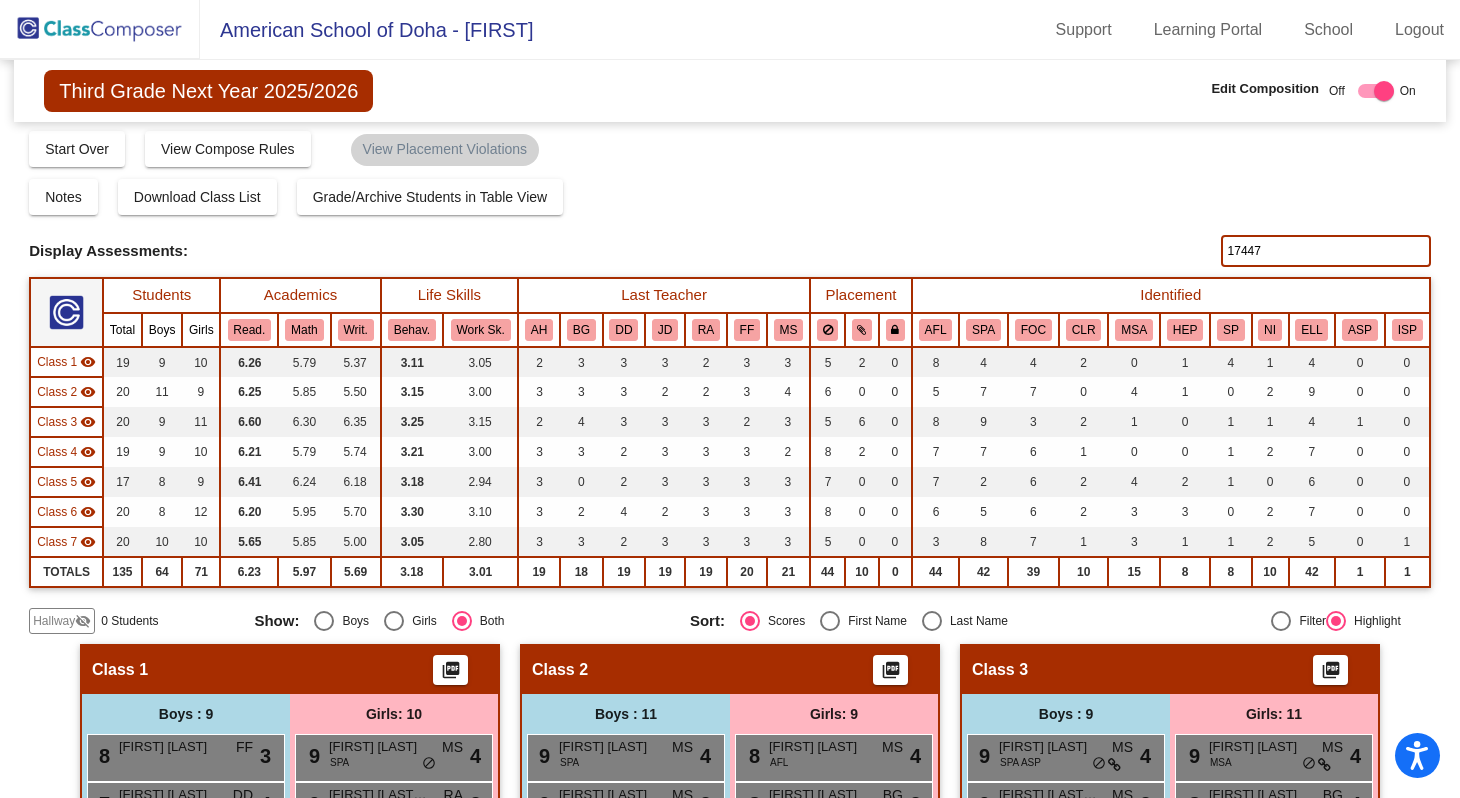 click on "17447" 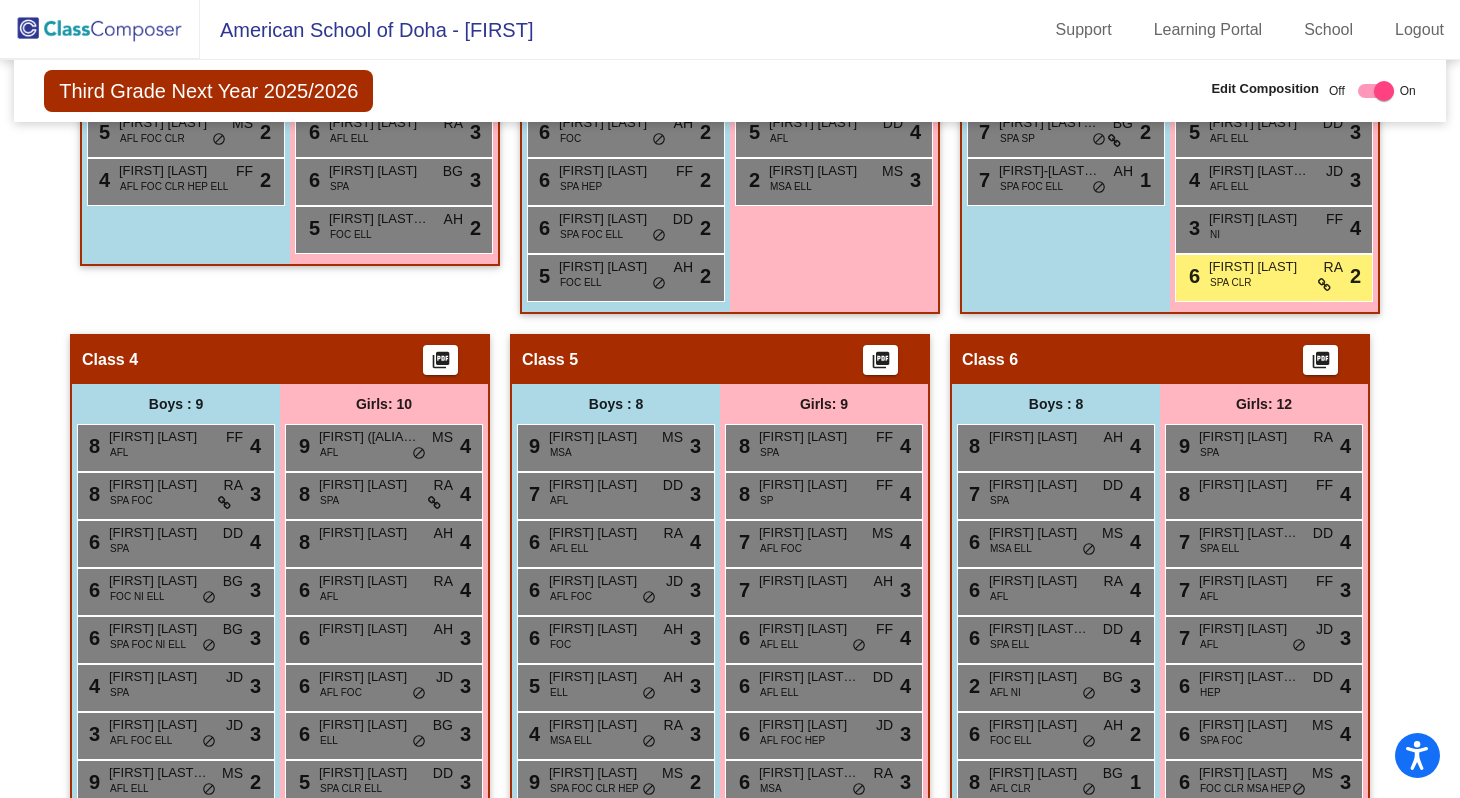 scroll, scrollTop: 968, scrollLeft: 0, axis: vertical 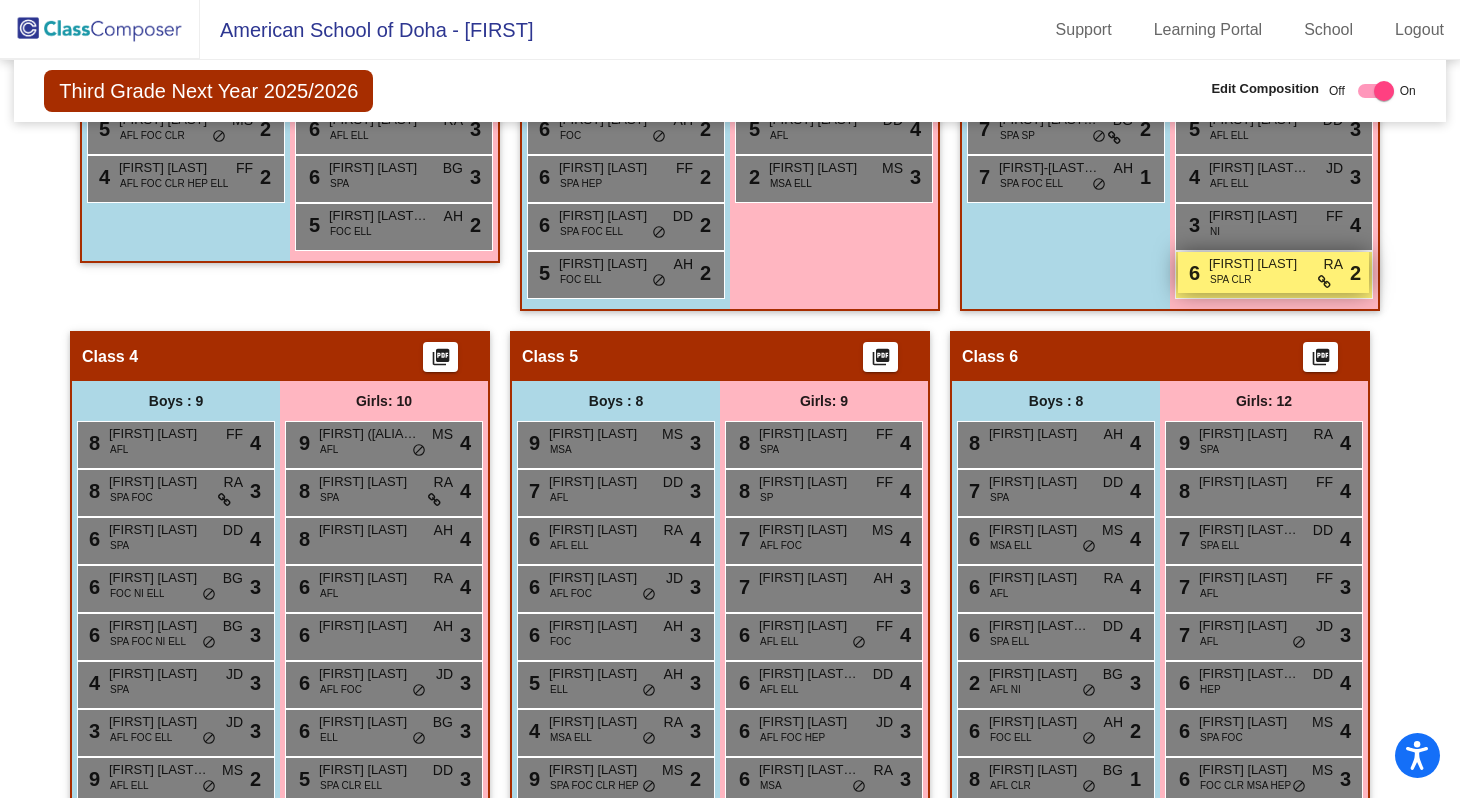 click on "[FIRST] [LAST]" at bounding box center (1259, 264) 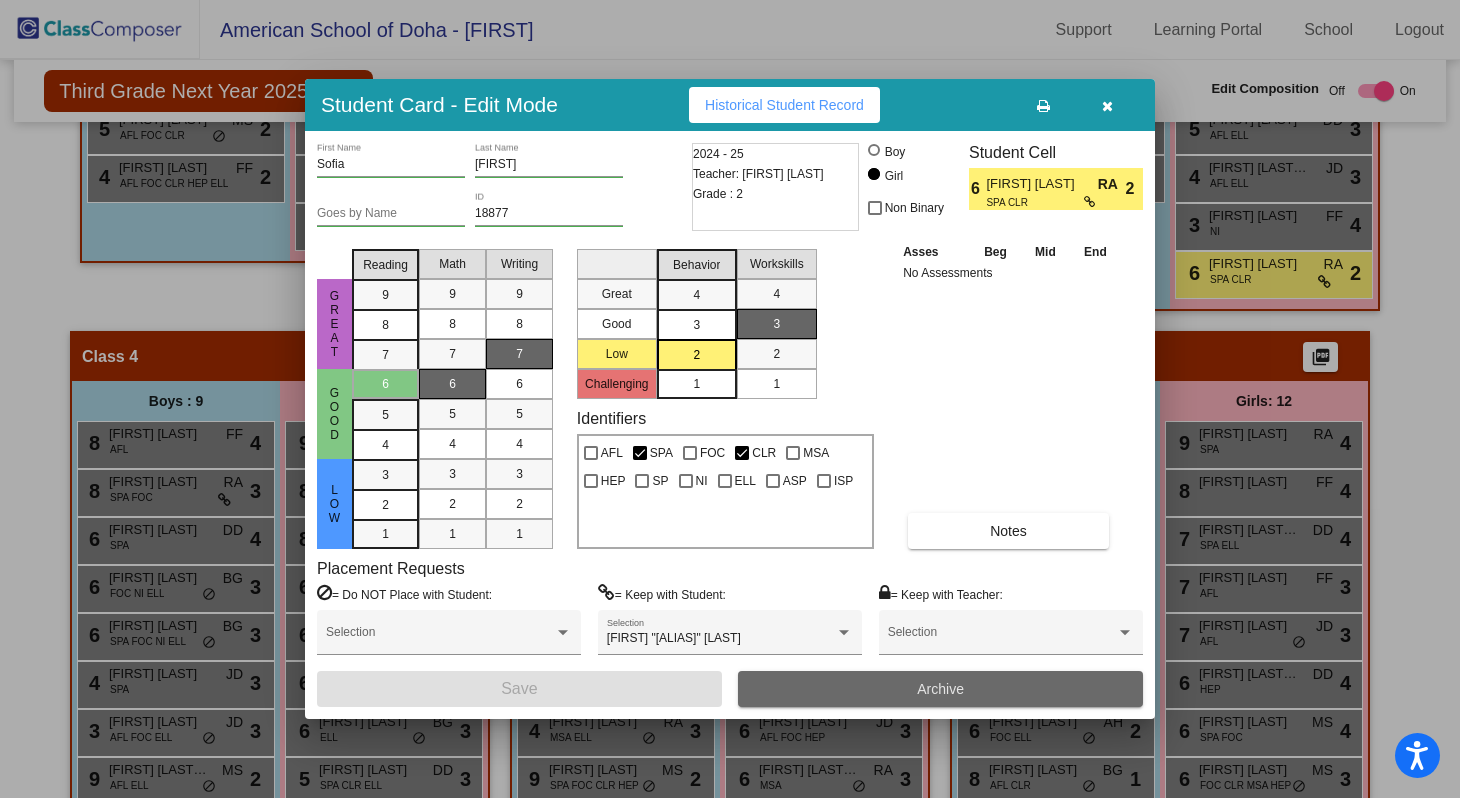click on "Archive" at bounding box center [940, 689] 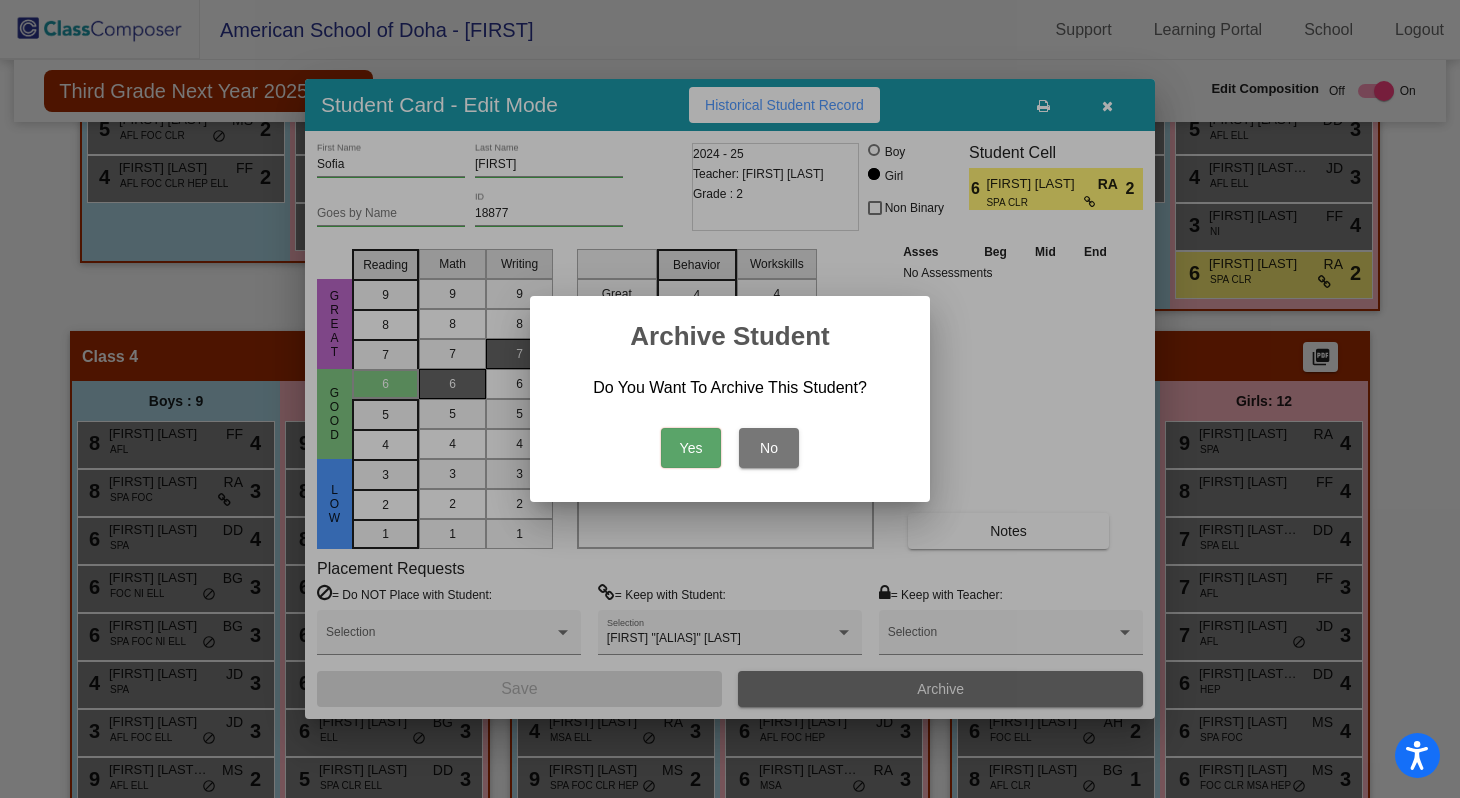 click on "Yes" at bounding box center (691, 448) 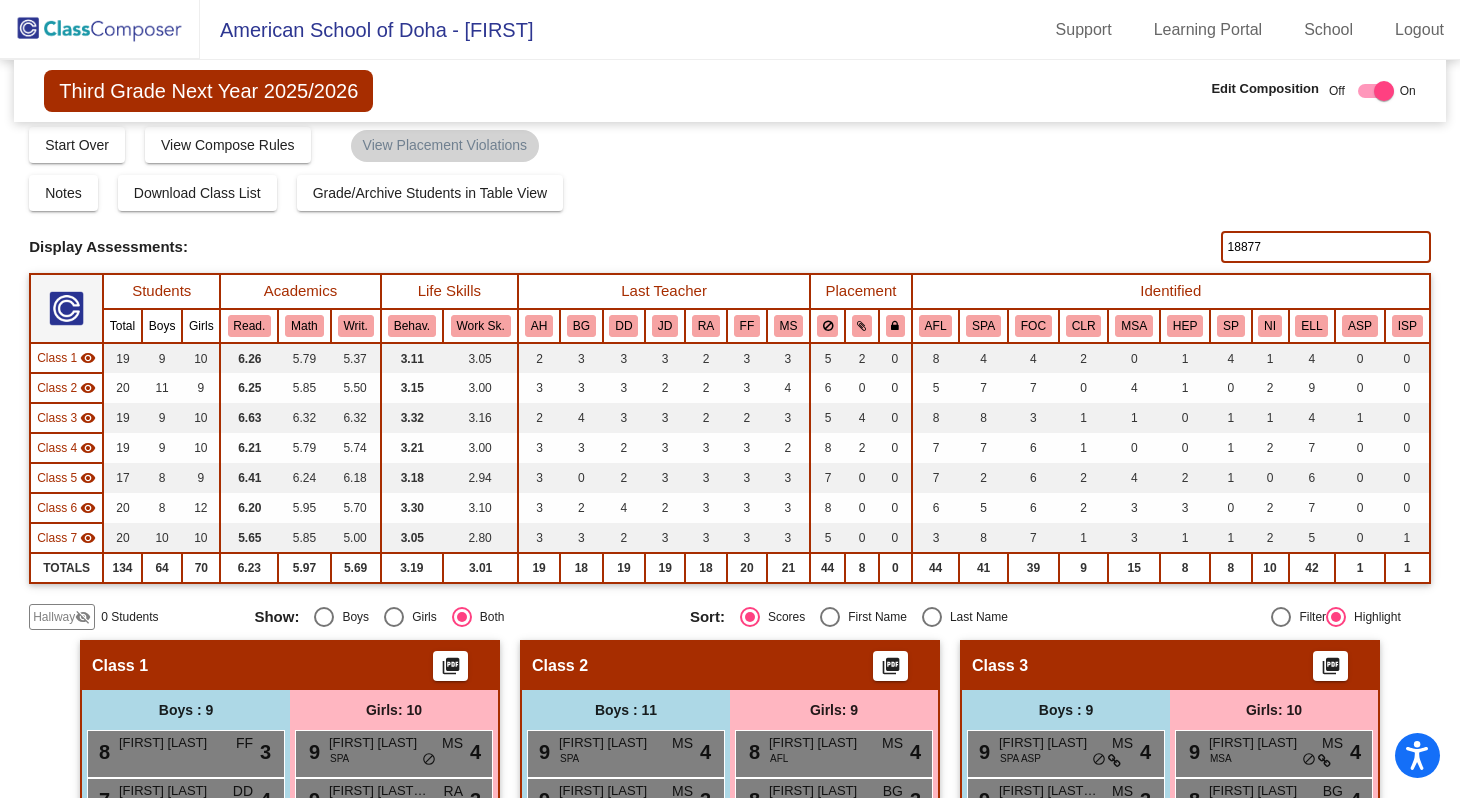 scroll, scrollTop: 0, scrollLeft: 0, axis: both 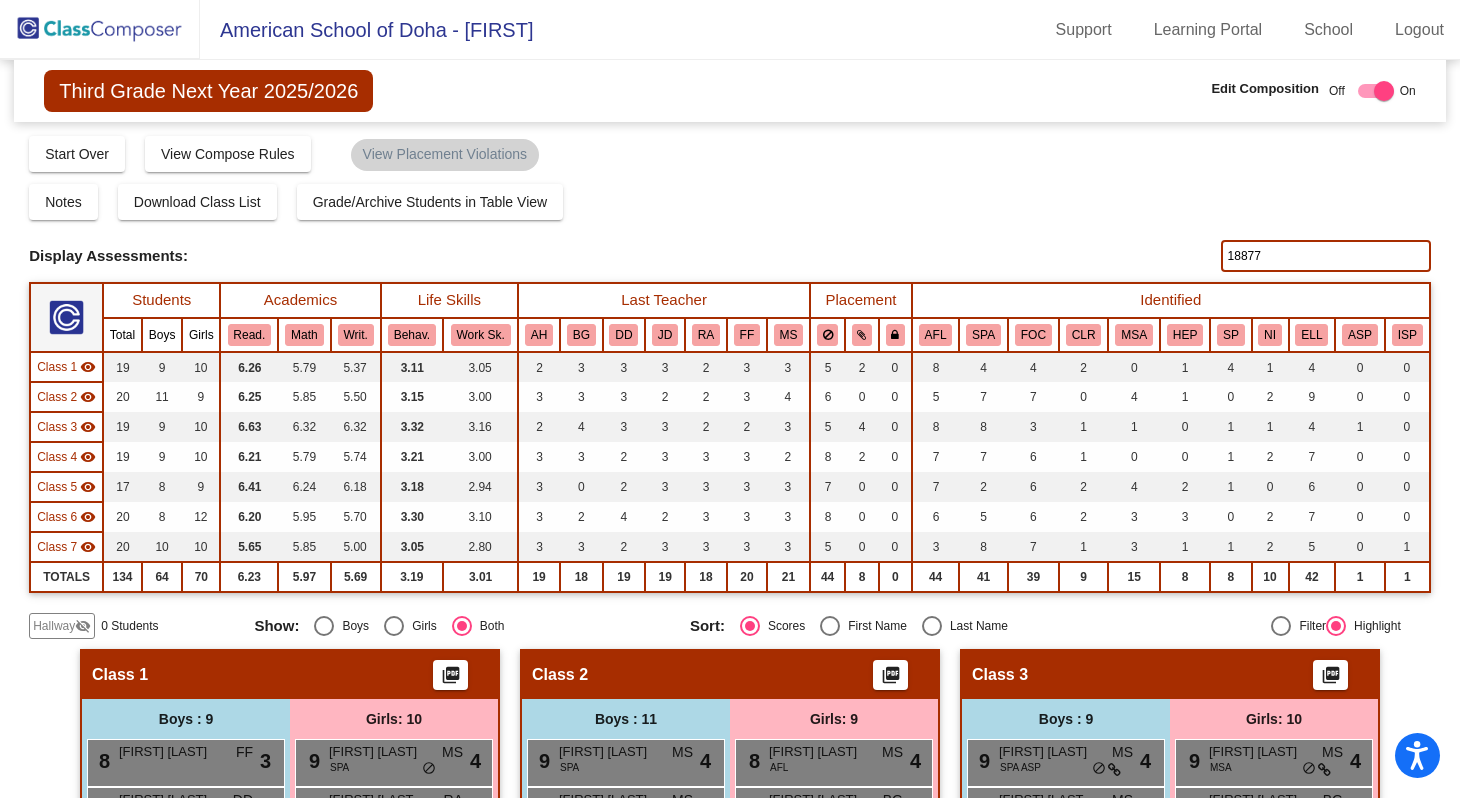 drag, startPoint x: 1258, startPoint y: 256, endPoint x: 1225, endPoint y: 255, distance: 33.01515 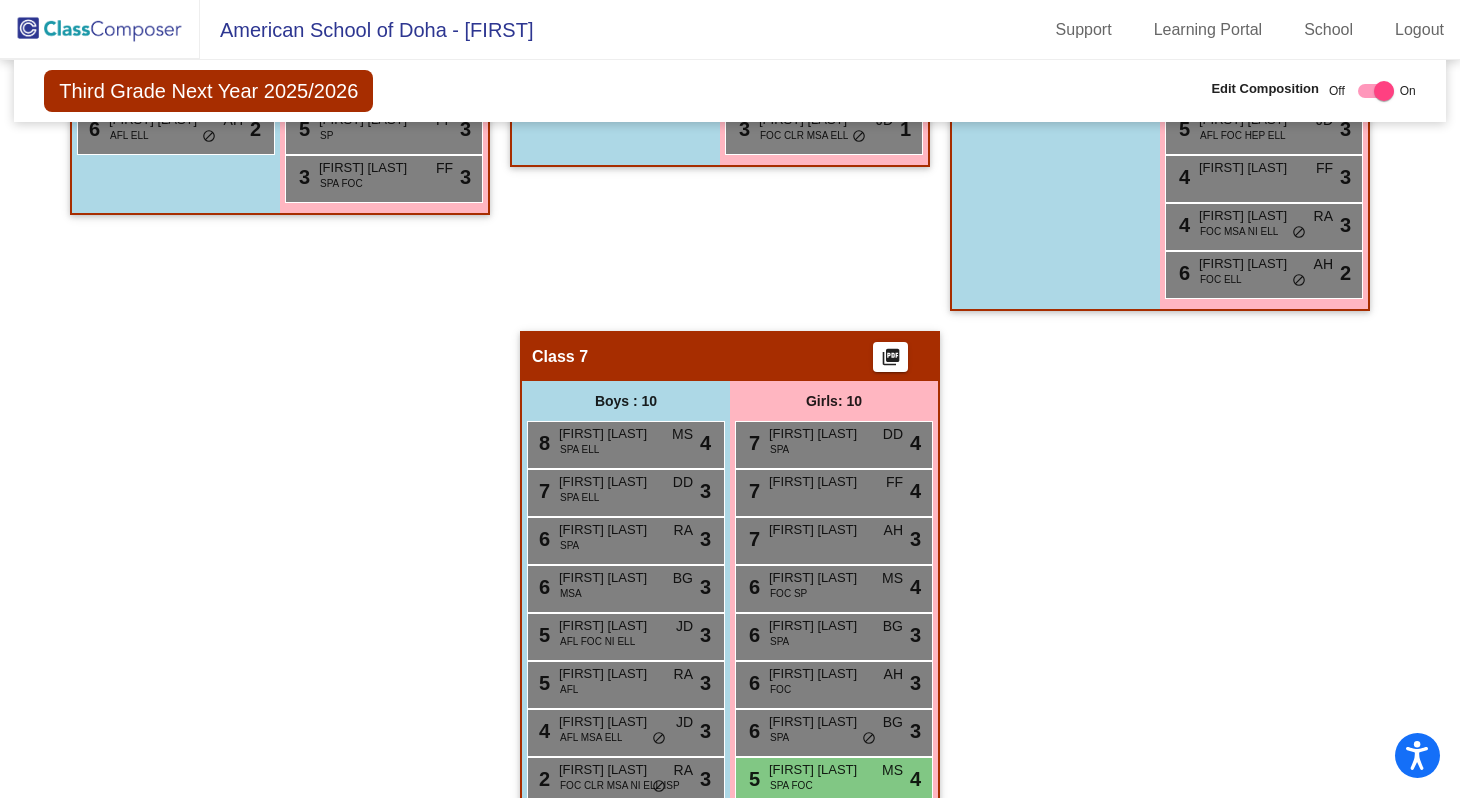 scroll, scrollTop: 1800, scrollLeft: 0, axis: vertical 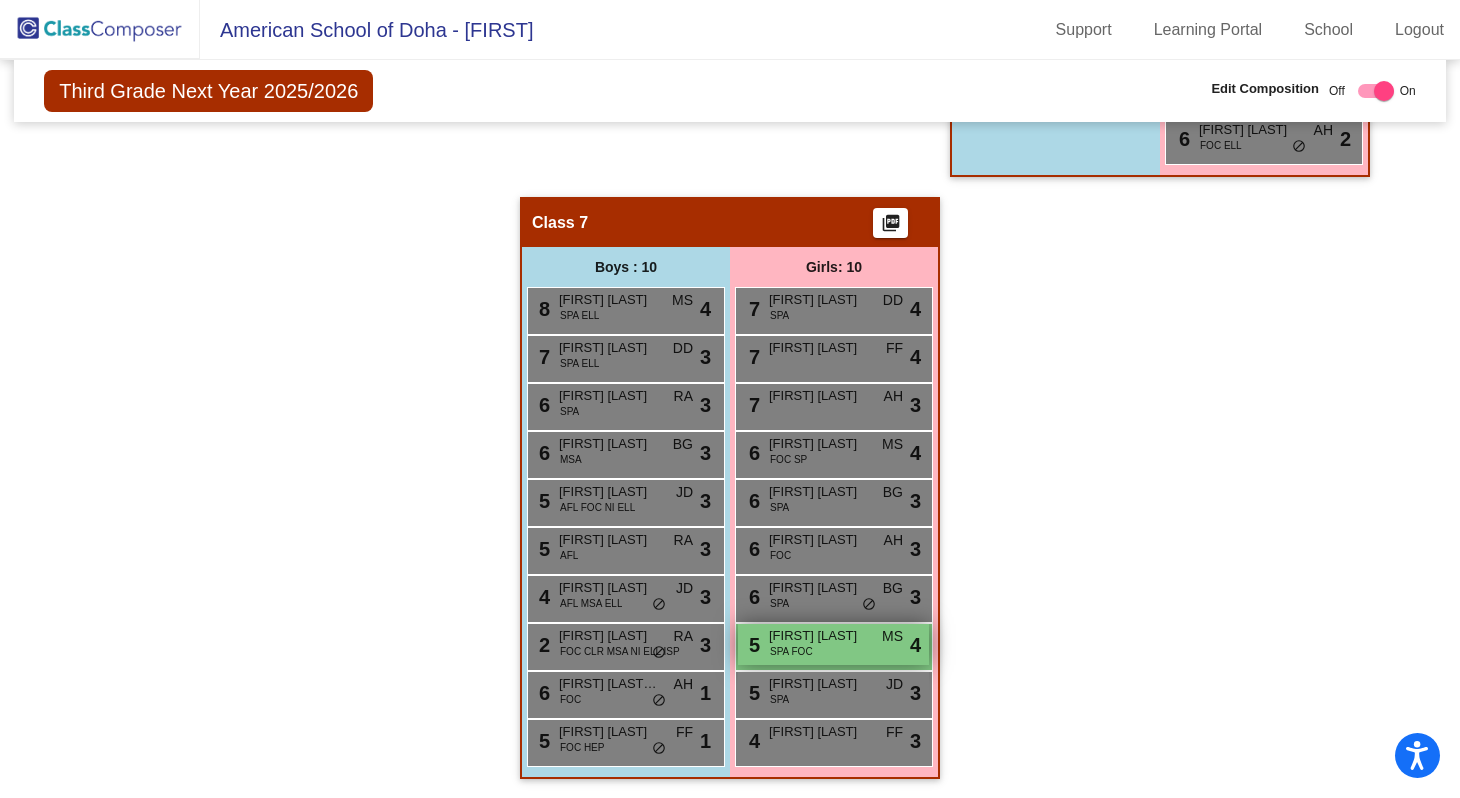 click on "[FIRST] [LAST]" at bounding box center [819, 636] 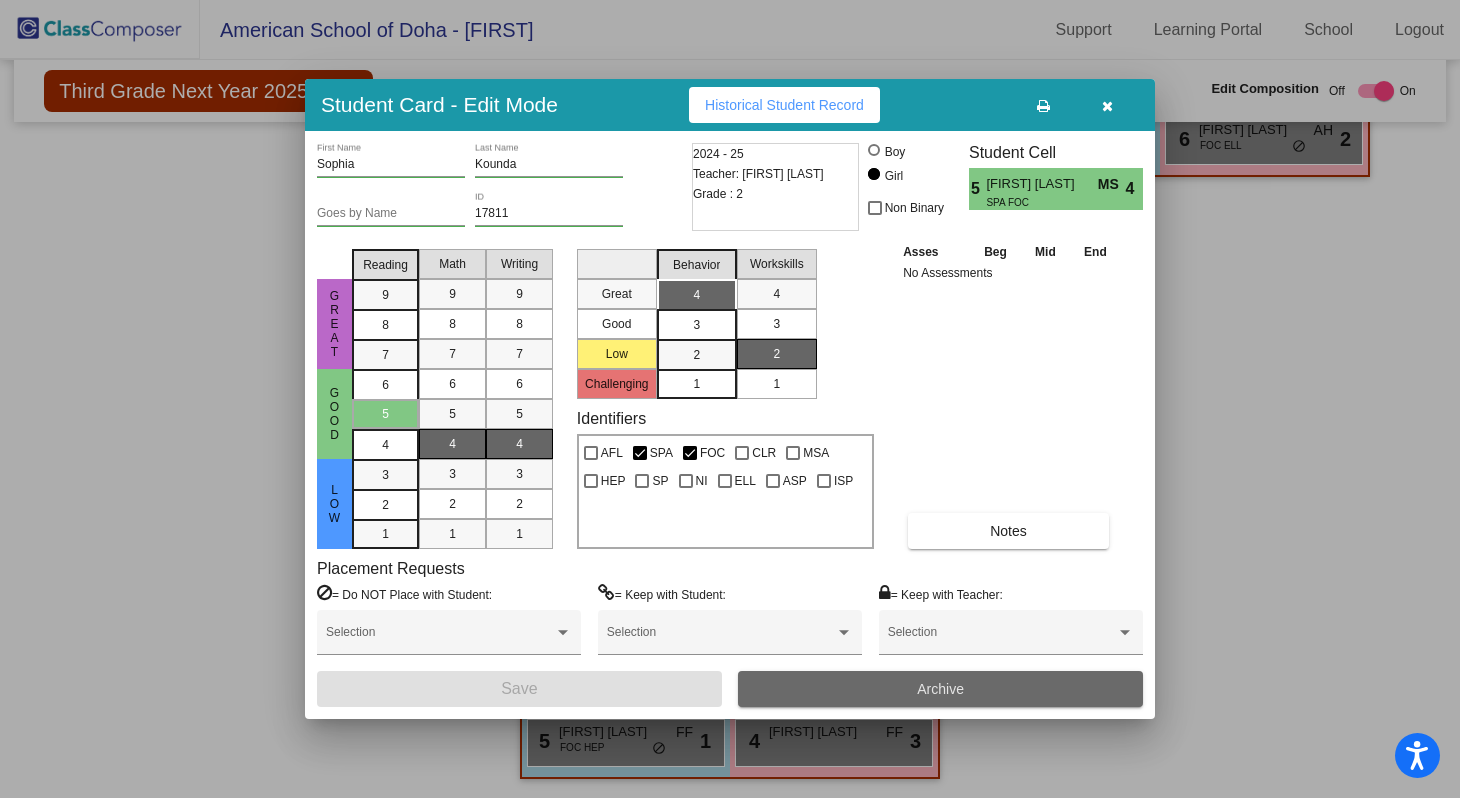 click on "Archive" at bounding box center (940, 689) 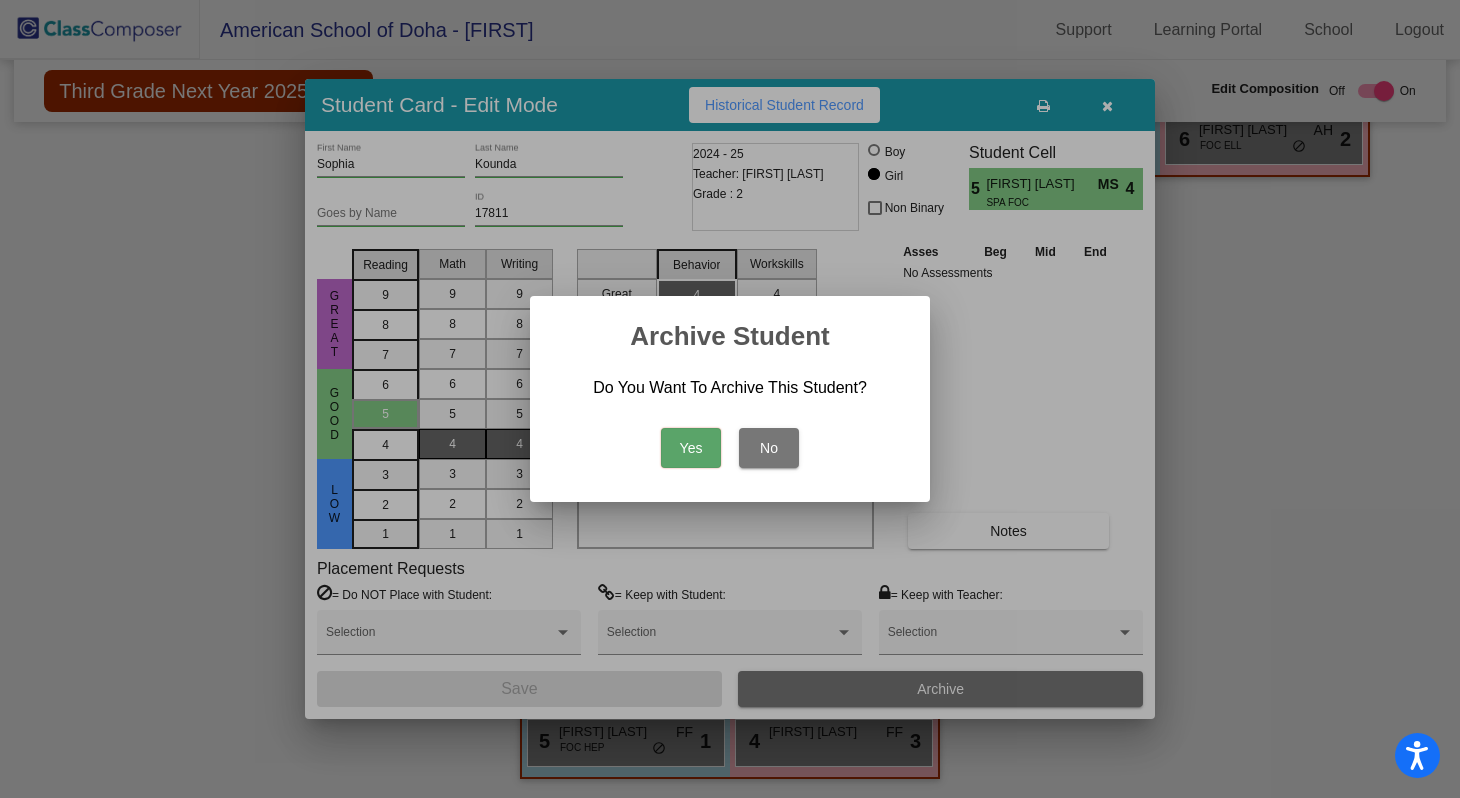 click on "Yes" at bounding box center (691, 448) 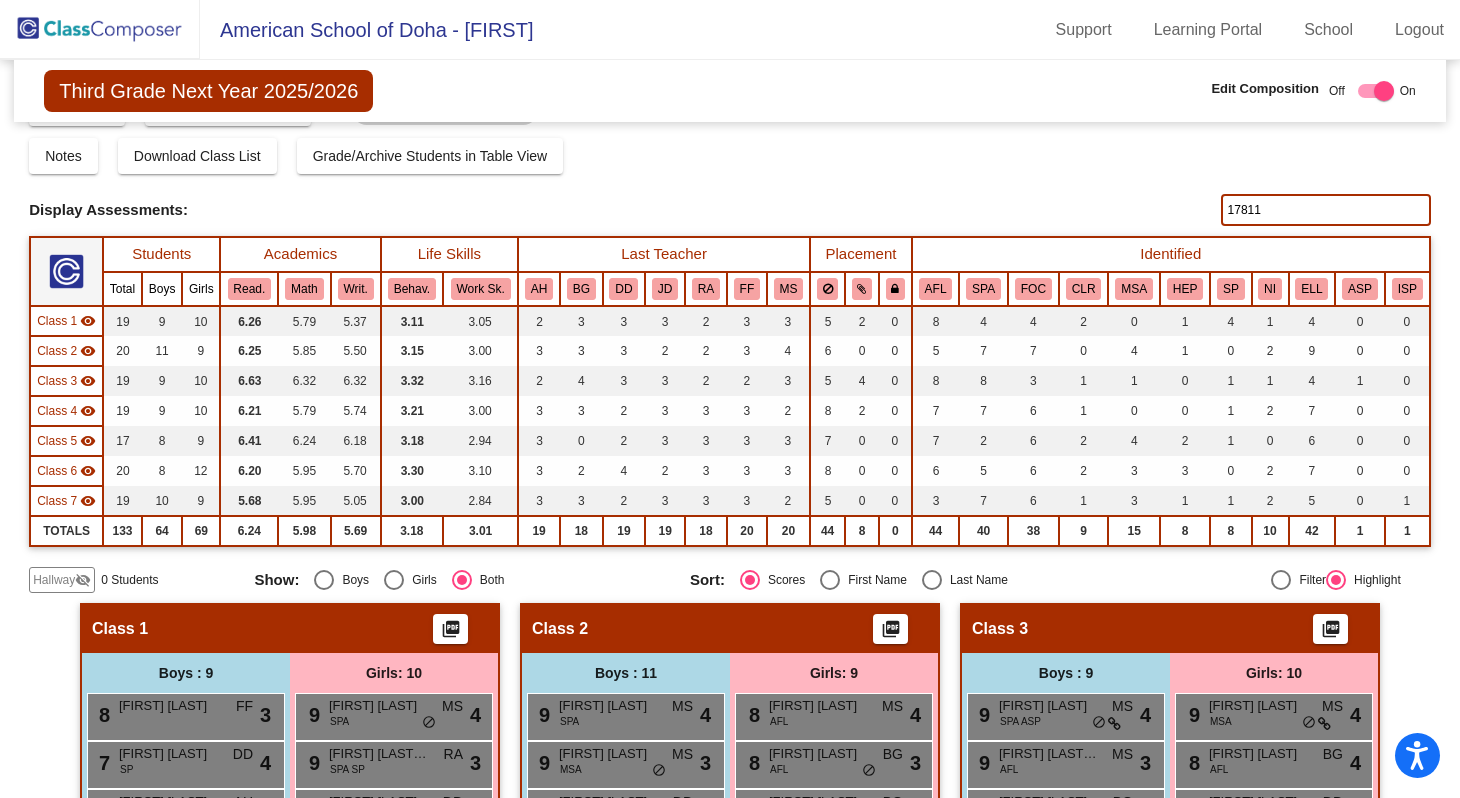 scroll, scrollTop: 0, scrollLeft: 0, axis: both 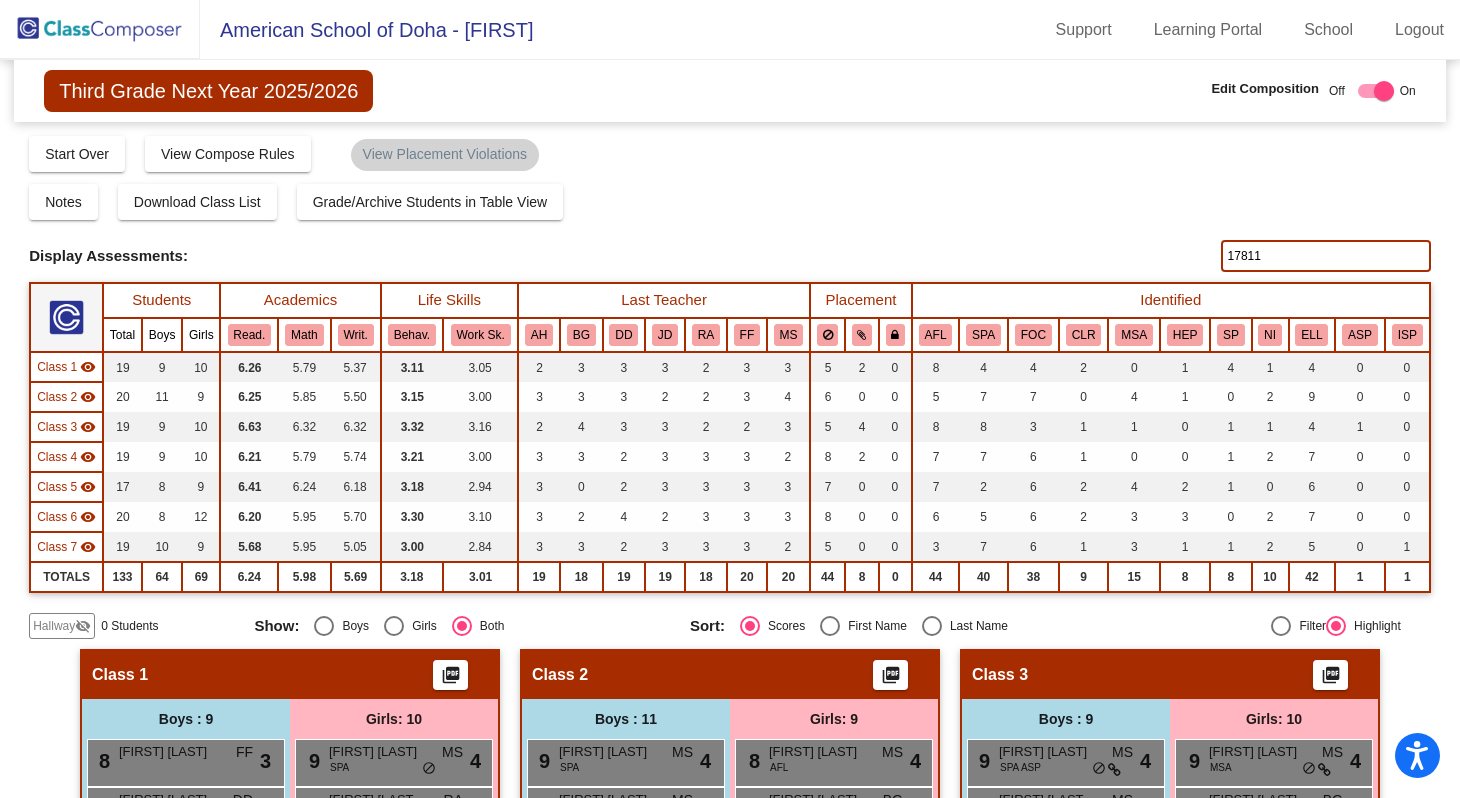 drag, startPoint x: 1257, startPoint y: 255, endPoint x: 1226, endPoint y: 252, distance: 31.144823 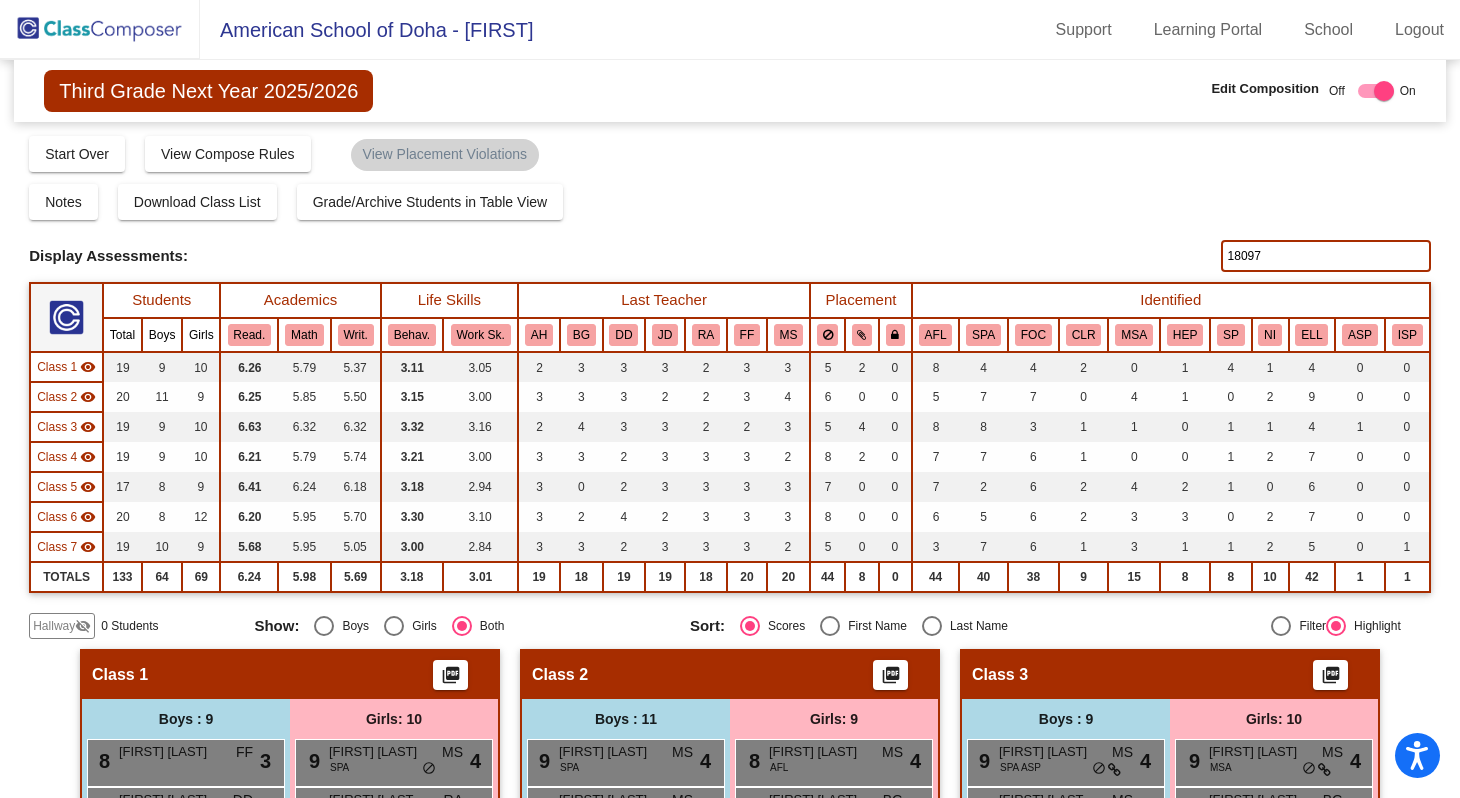 type on "18097" 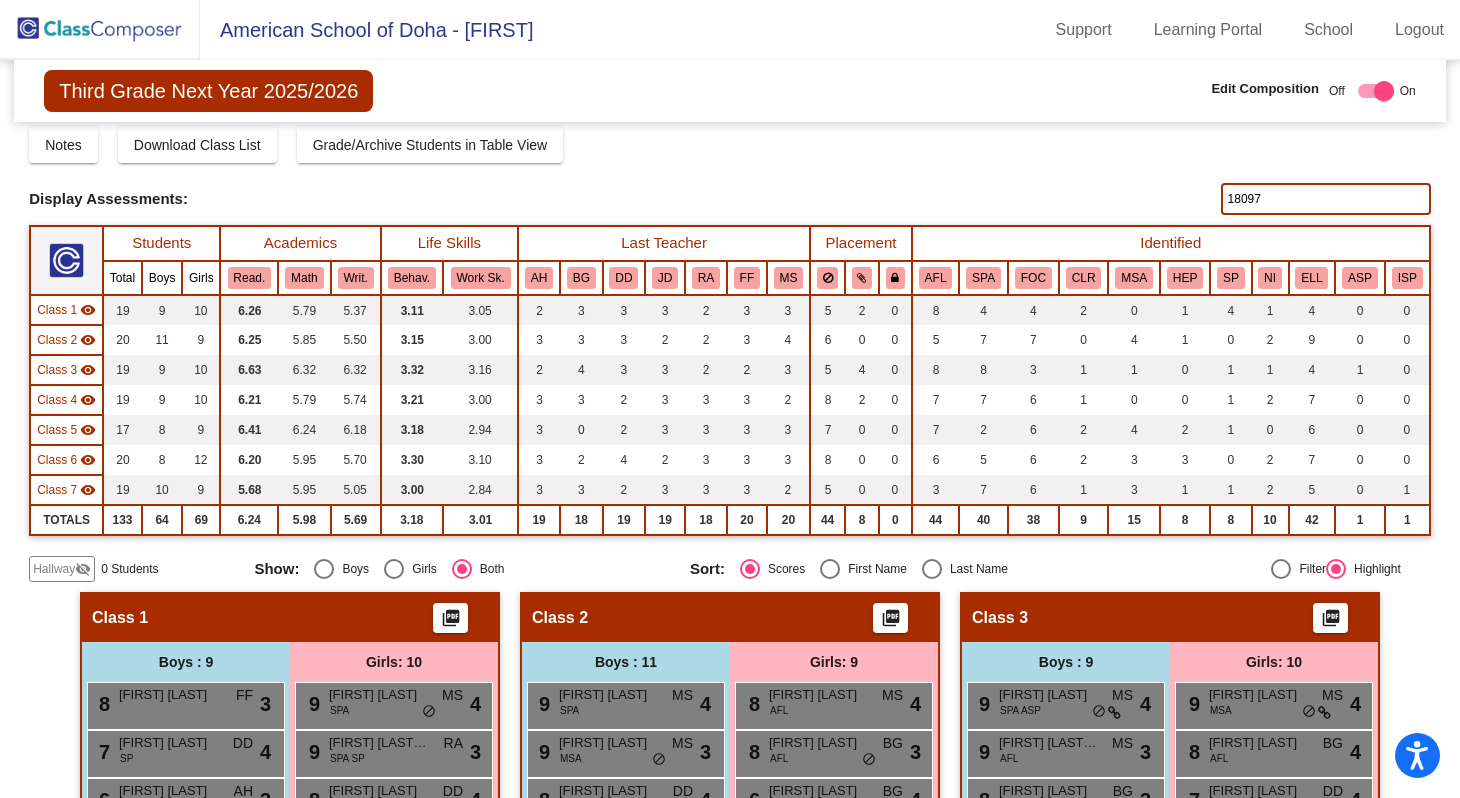 scroll, scrollTop: 0, scrollLeft: 0, axis: both 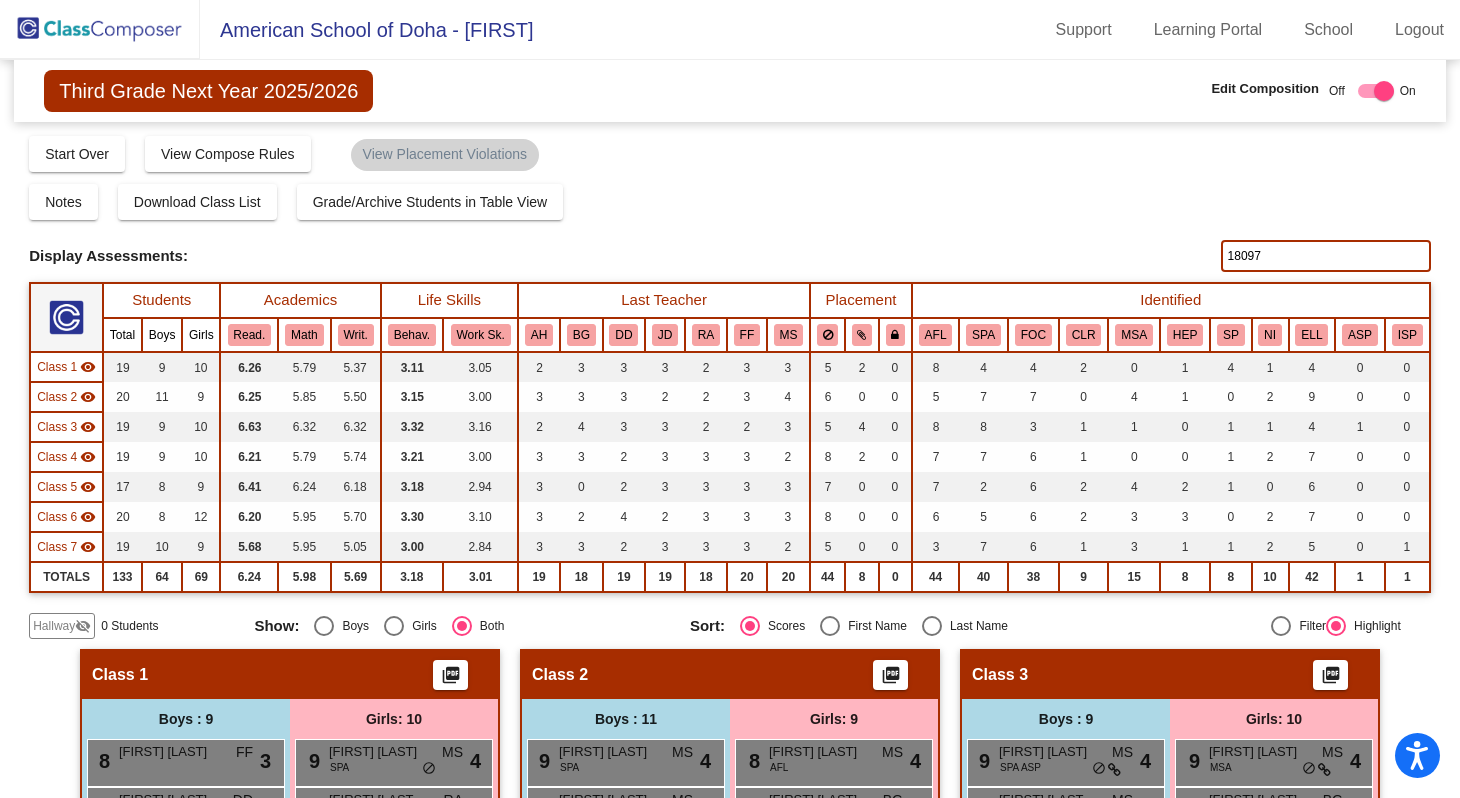 drag, startPoint x: 1254, startPoint y: 250, endPoint x: 1213, endPoint y: 250, distance: 41 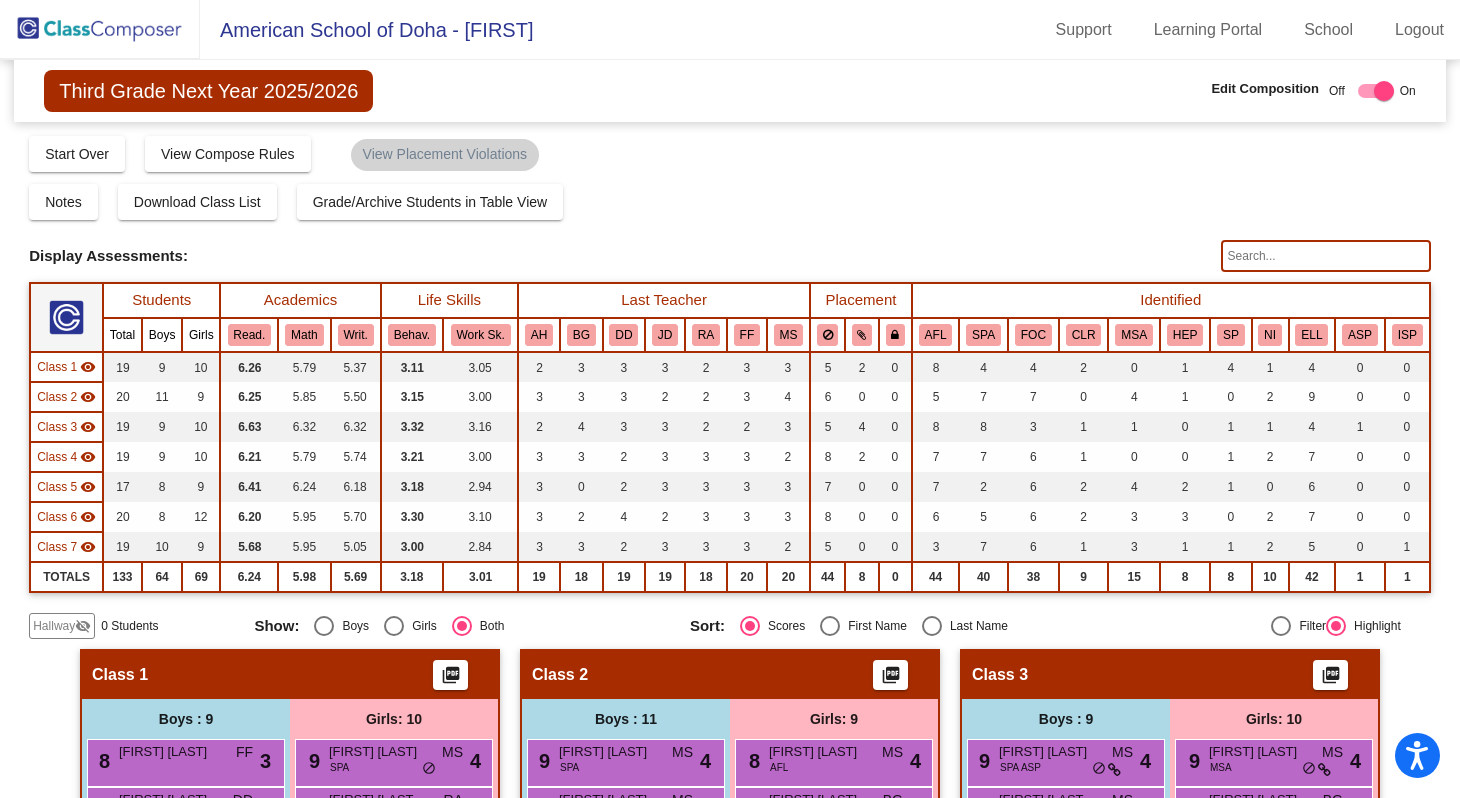 type 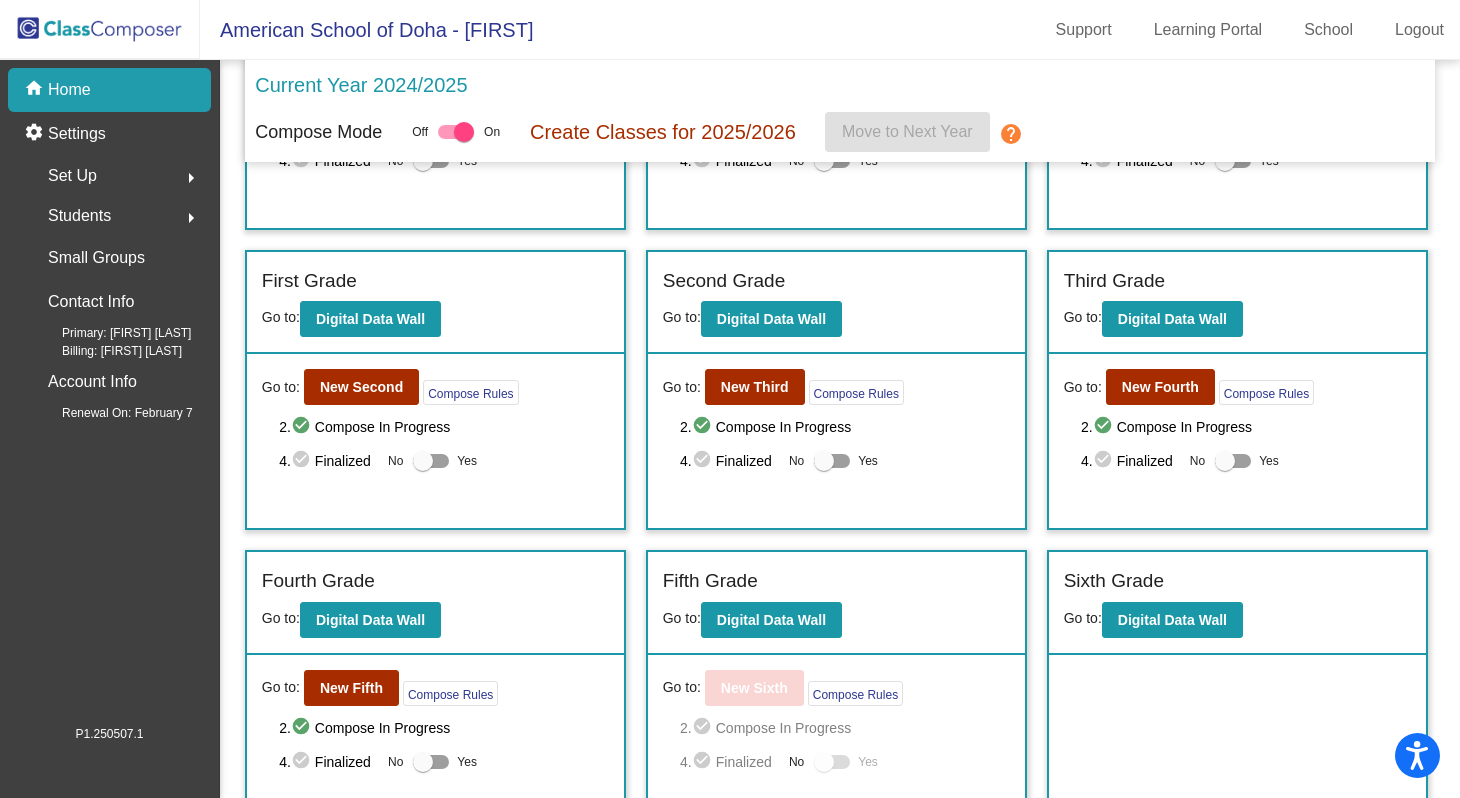 scroll, scrollTop: 258, scrollLeft: 0, axis: vertical 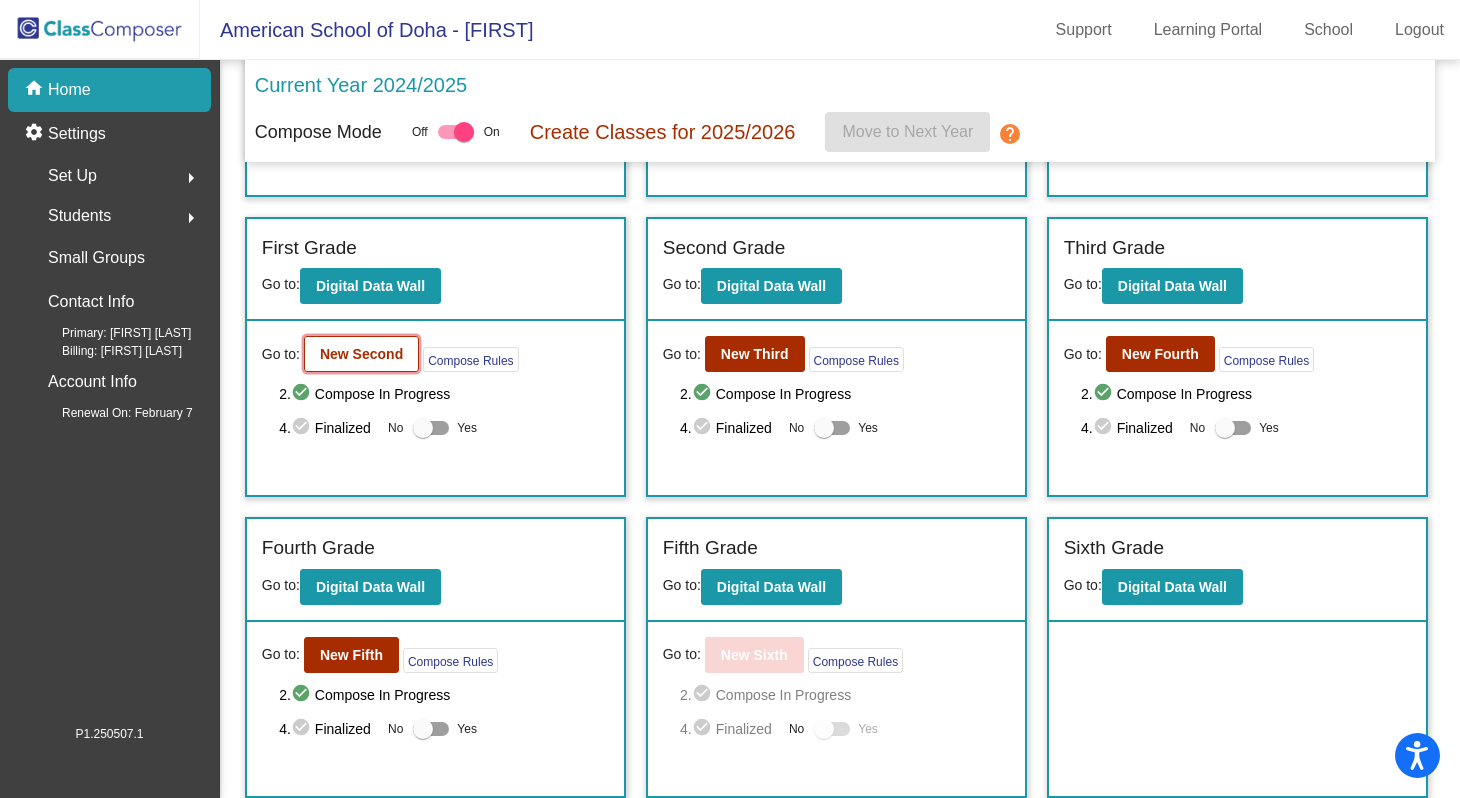 click on "New Second" 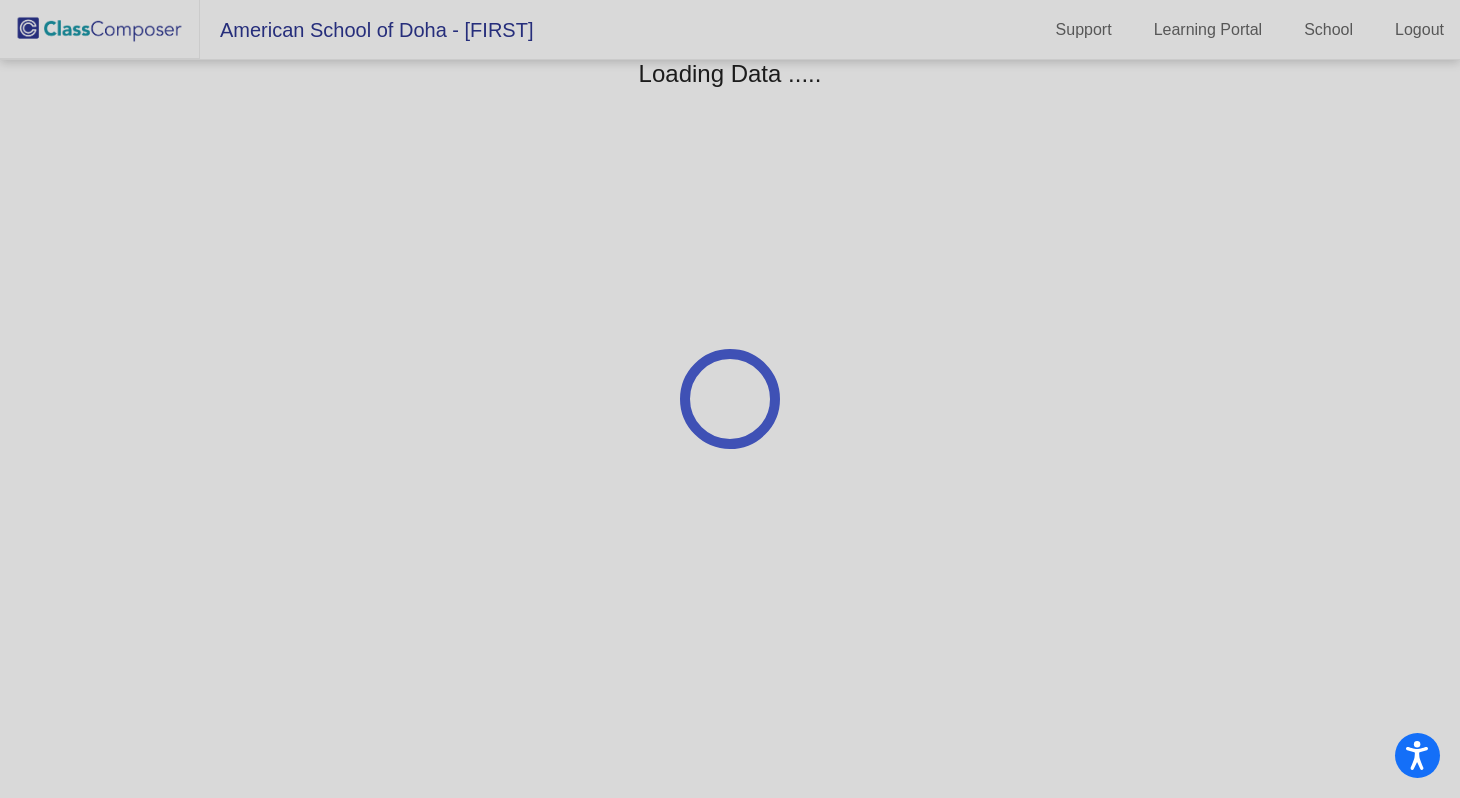 scroll, scrollTop: 0, scrollLeft: 0, axis: both 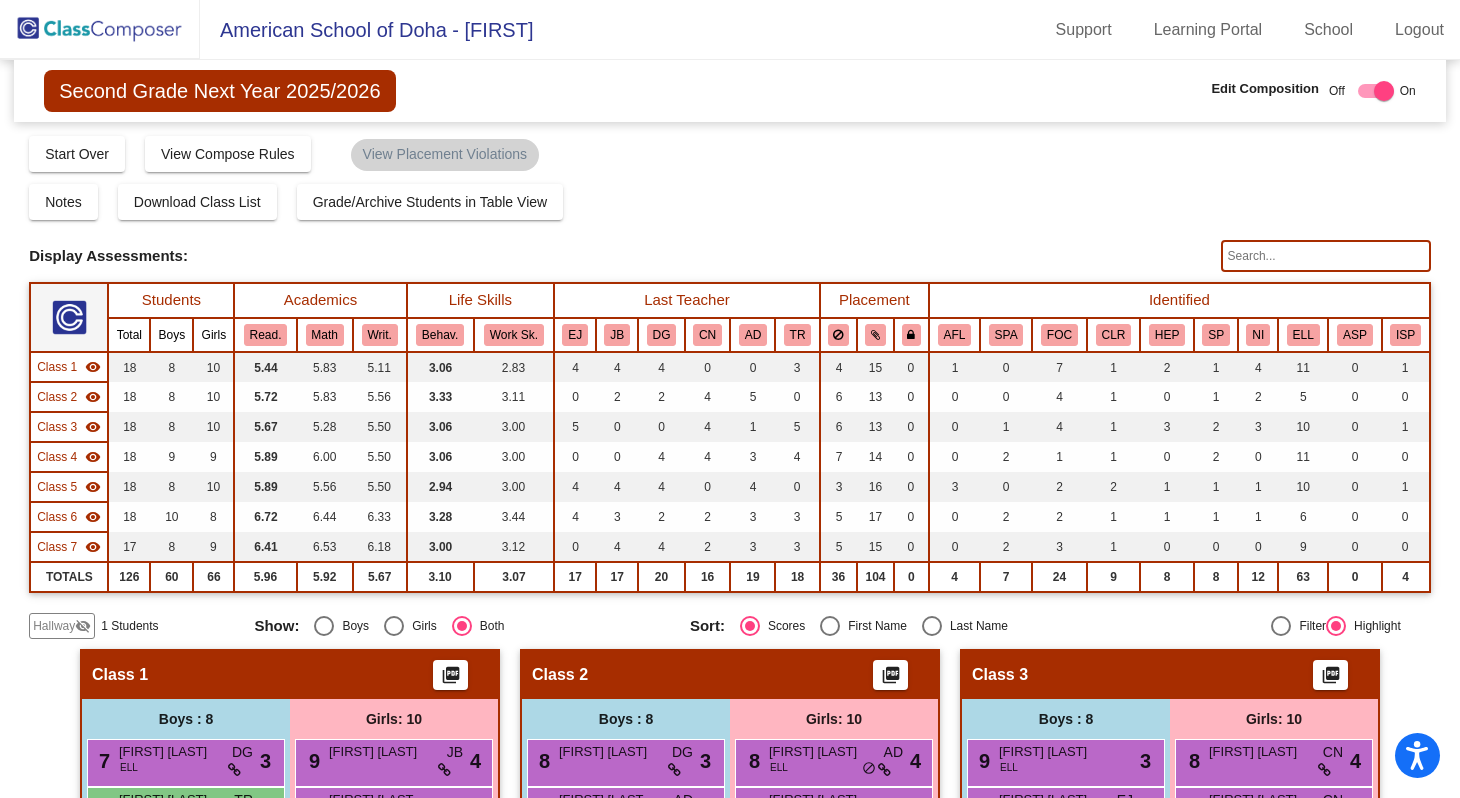 click 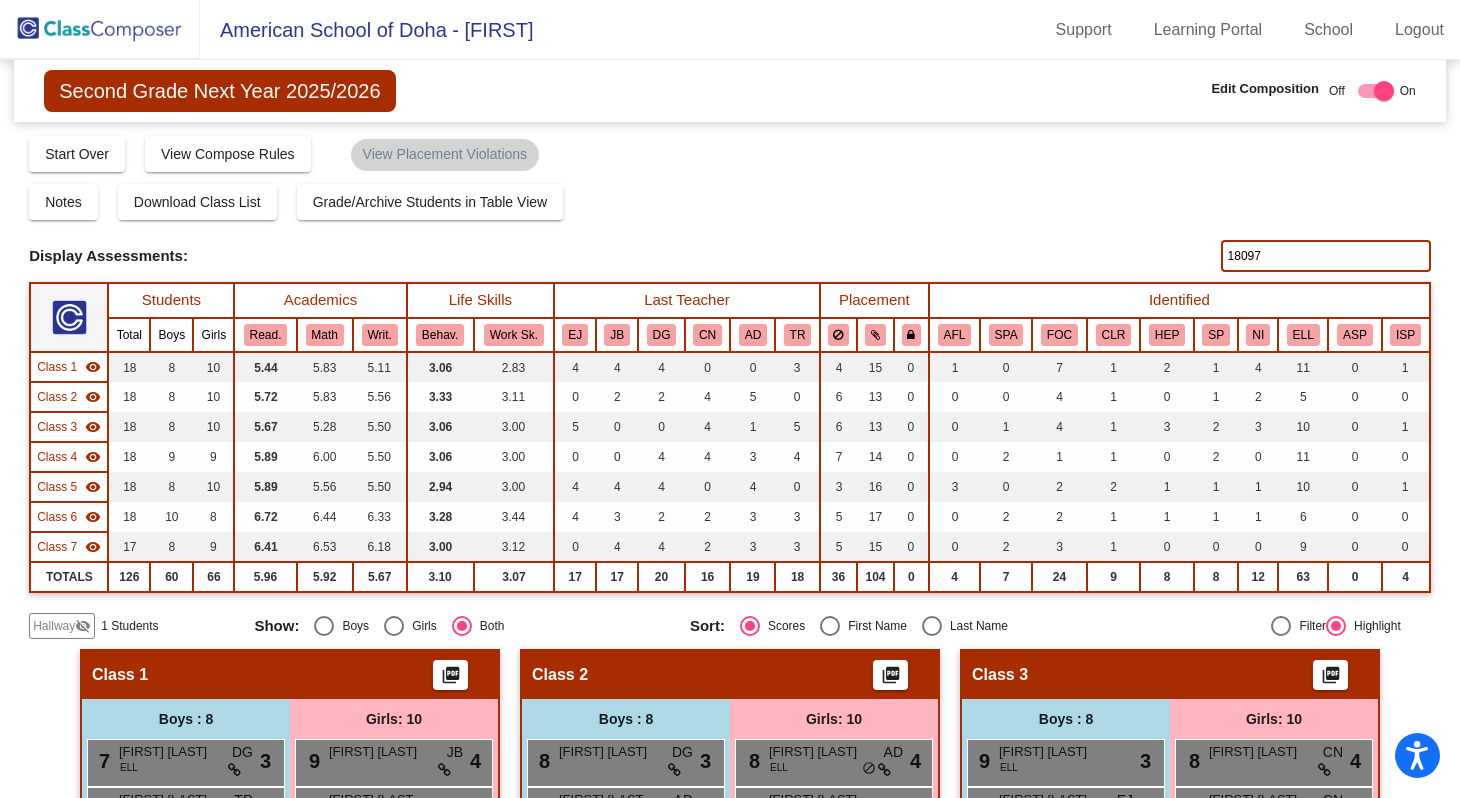 type on "18097" 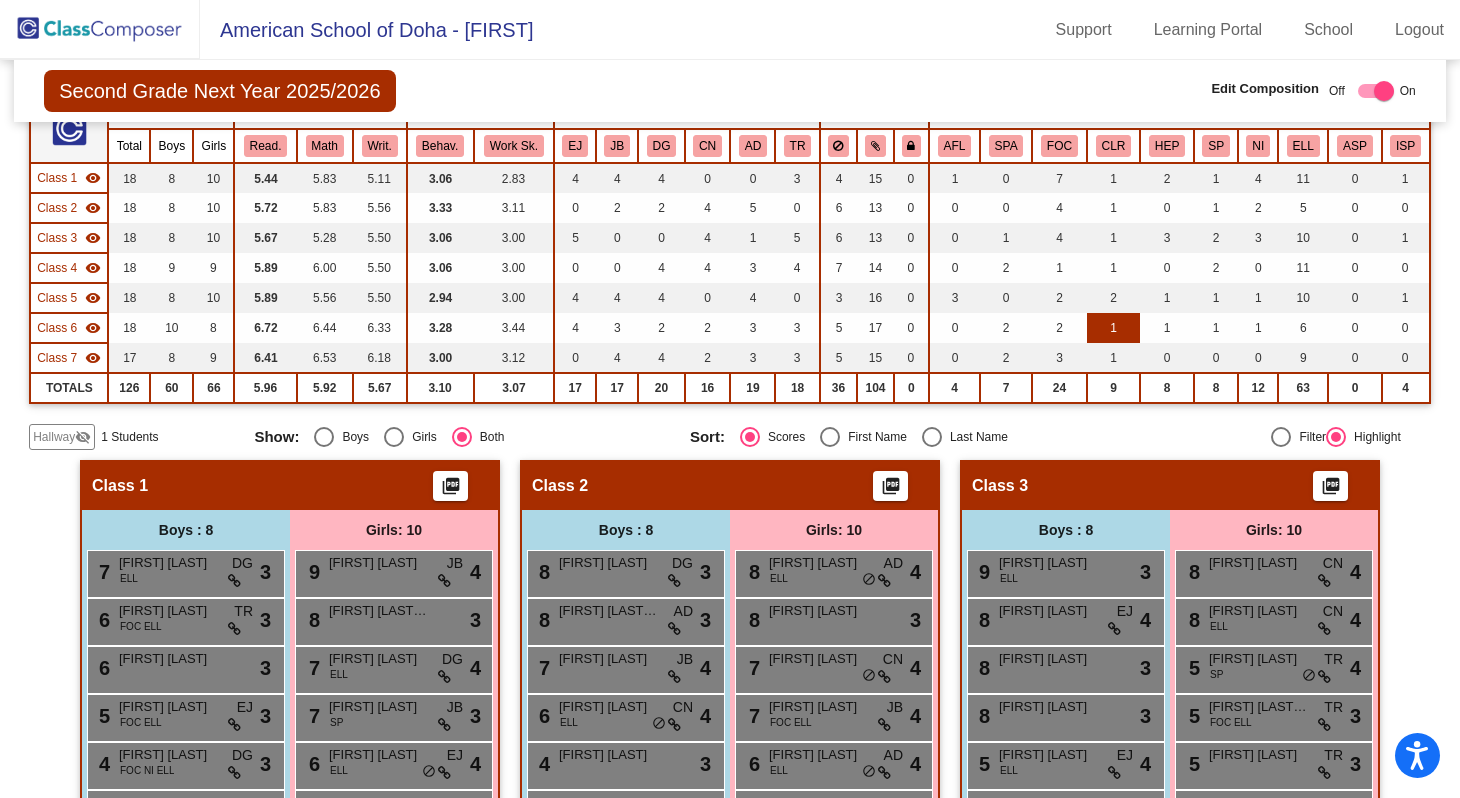scroll, scrollTop: 0, scrollLeft: 0, axis: both 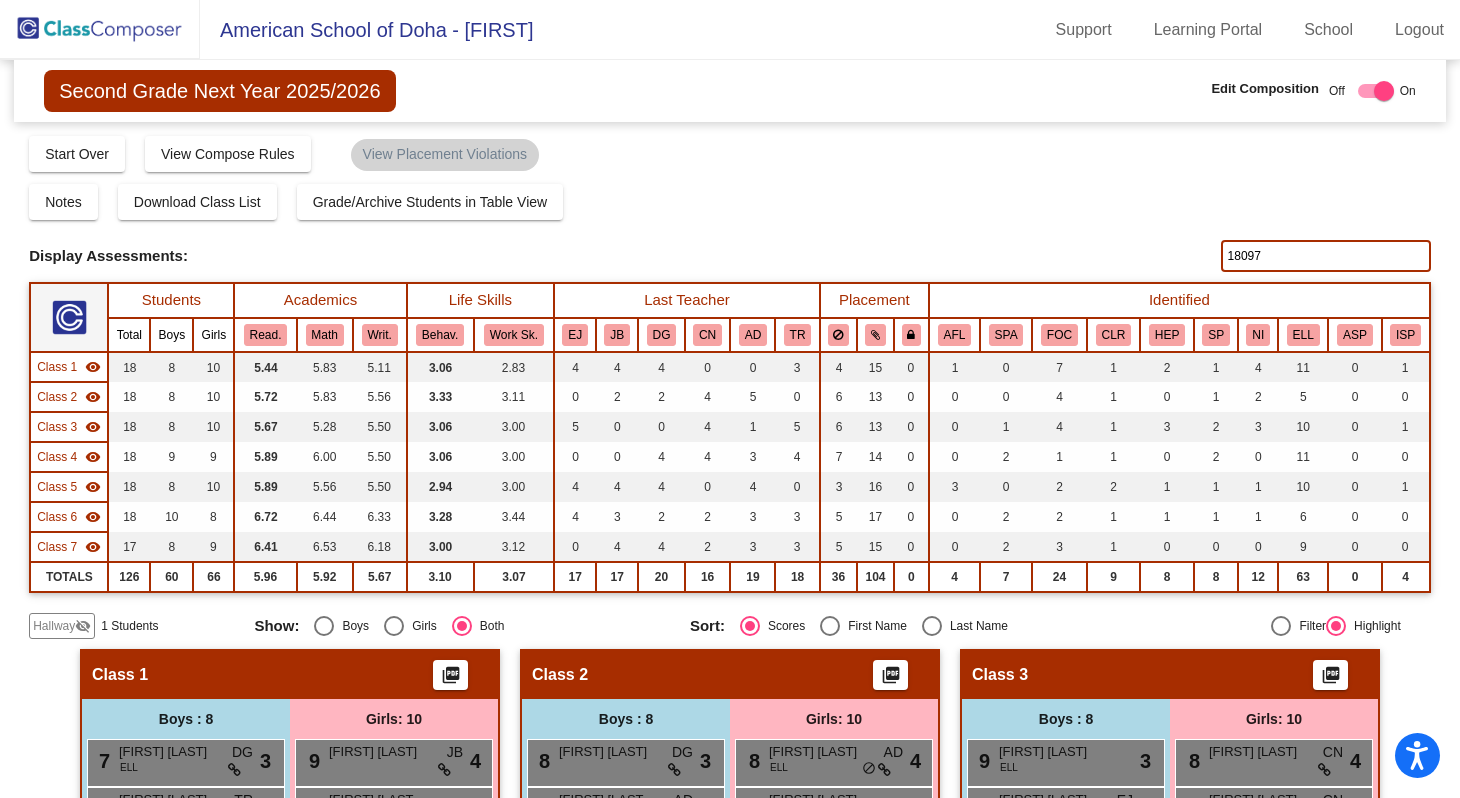 click on "Students Academics Life Skills  Last Teacher  Placement  Identified  Total Boys Girls  Read.   Math   Writ.   Behav.   Work Sk.   EJ   JB   DG   CN   AD   TR   AFL   SPA   FOC   CLR   HEP   SP   NI   ELL   ASP   ISP  Hallway  visibility_off  1 1 0                 0   0   0   0   0   0   0   1   0   0   0   1   1   1   0   1   1   0   1  Class 1  visibility  18 8 10  5.44   5.83   5.11   3.06   2.83   4   4   4   0   0   3   4   15   0   1   0   7   1   2   1   4   11   0   1  Class 2  visibility  18 8 10  5.72   5.83  18" 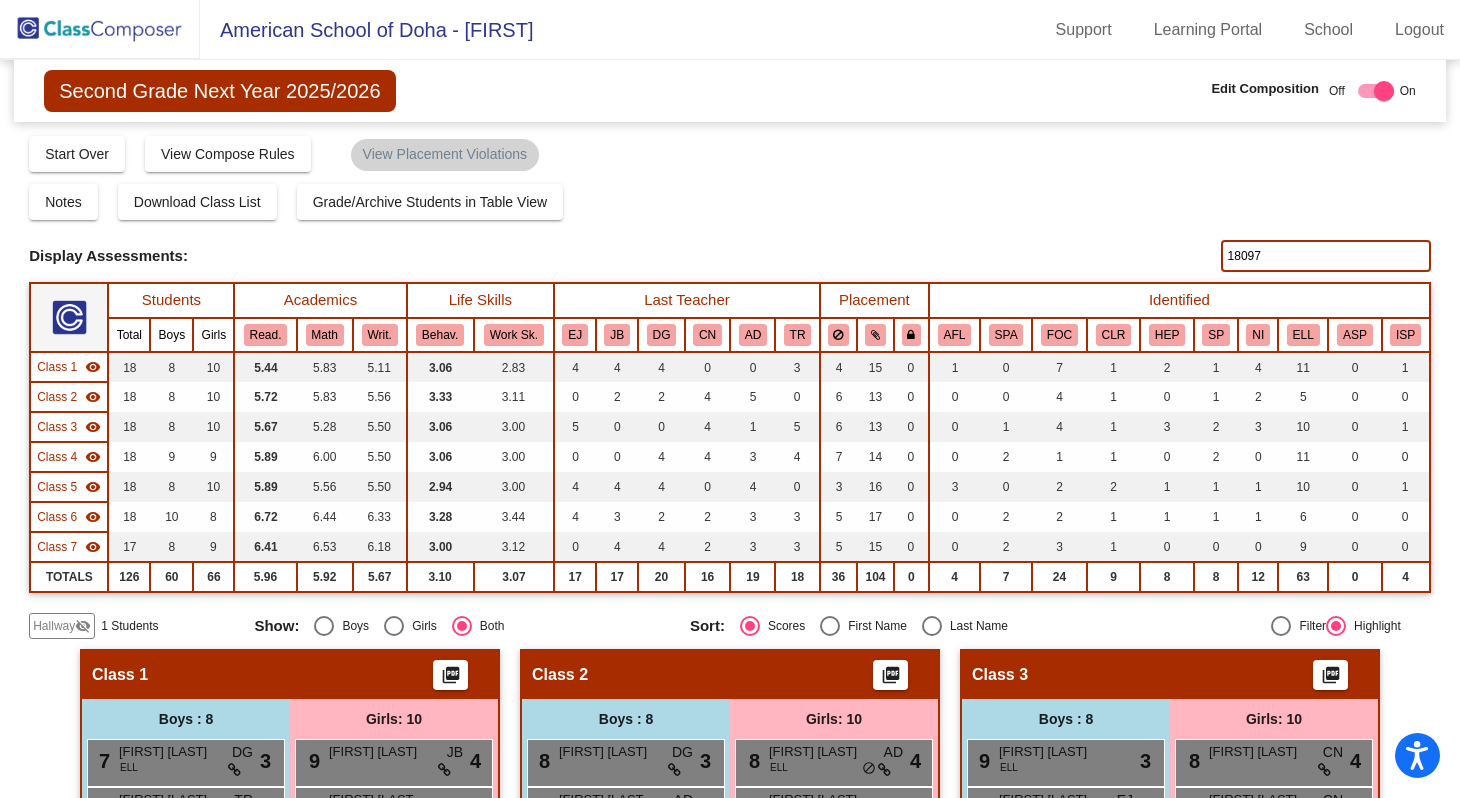 click on "Students Academics Life Skills  Last Teacher  Placement  Identified  Total Boys Girls  Read.   Math   Writ.   Behav.   Work Sk.   EJ   JB   DG   CN   AD   TR   AFL   SPA   FOC   CLR   HEP   SP   NI   ELL   ASP   ISP  Hallway  visibility_off  1 1 0                 0   0   0   0   0   0   0   1   0   0   0   1   1   1   0   1   1   0   1  Class 1  visibility  18 8 10  5.44   5.83   5.11   3.06   2.83   4   4   4   0   0   3   4   15   0   1   0   7   1   2   1   4   11   0   1  Class 2  visibility  18 8 10  5.72   5.83  18" 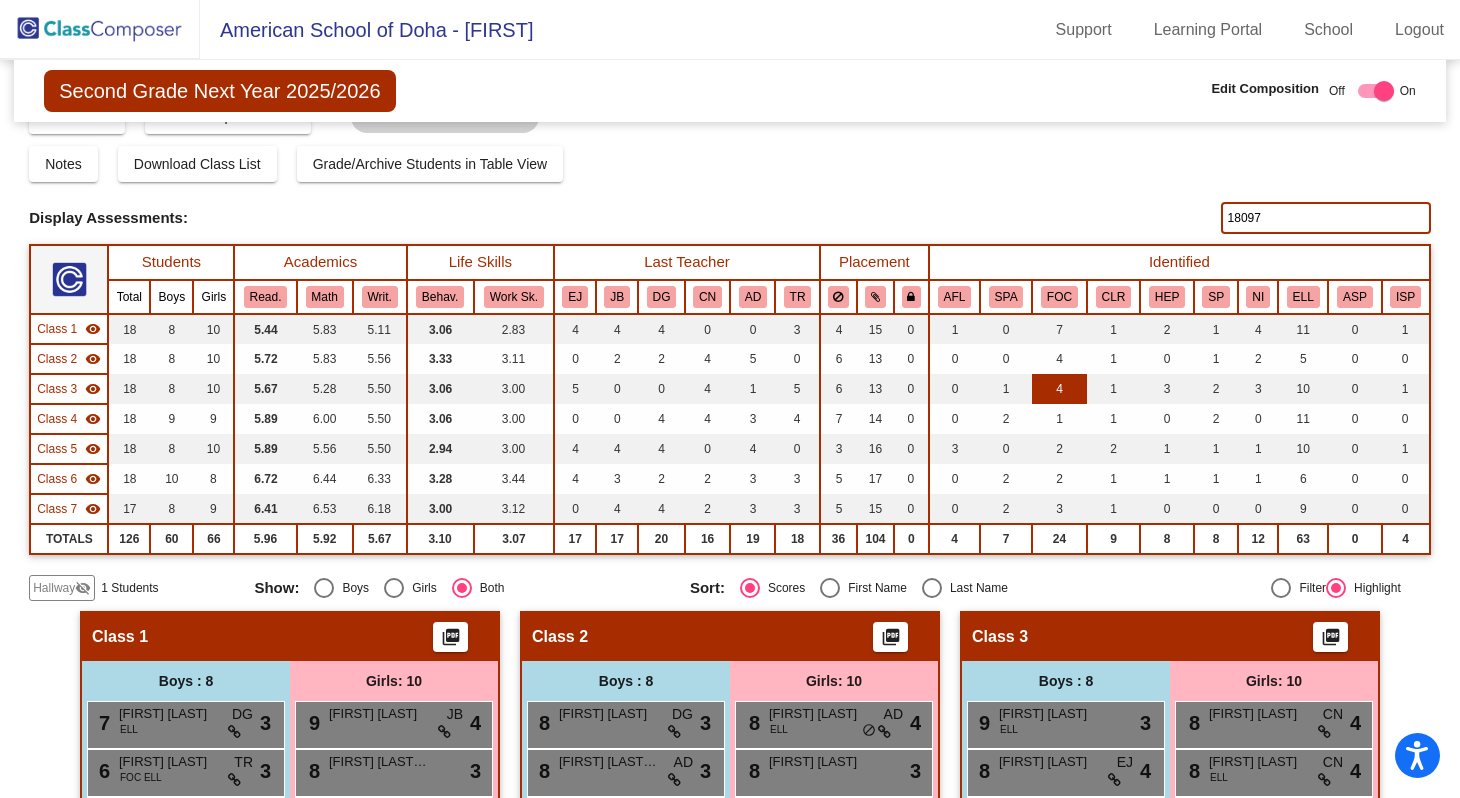 scroll, scrollTop: 0, scrollLeft: 0, axis: both 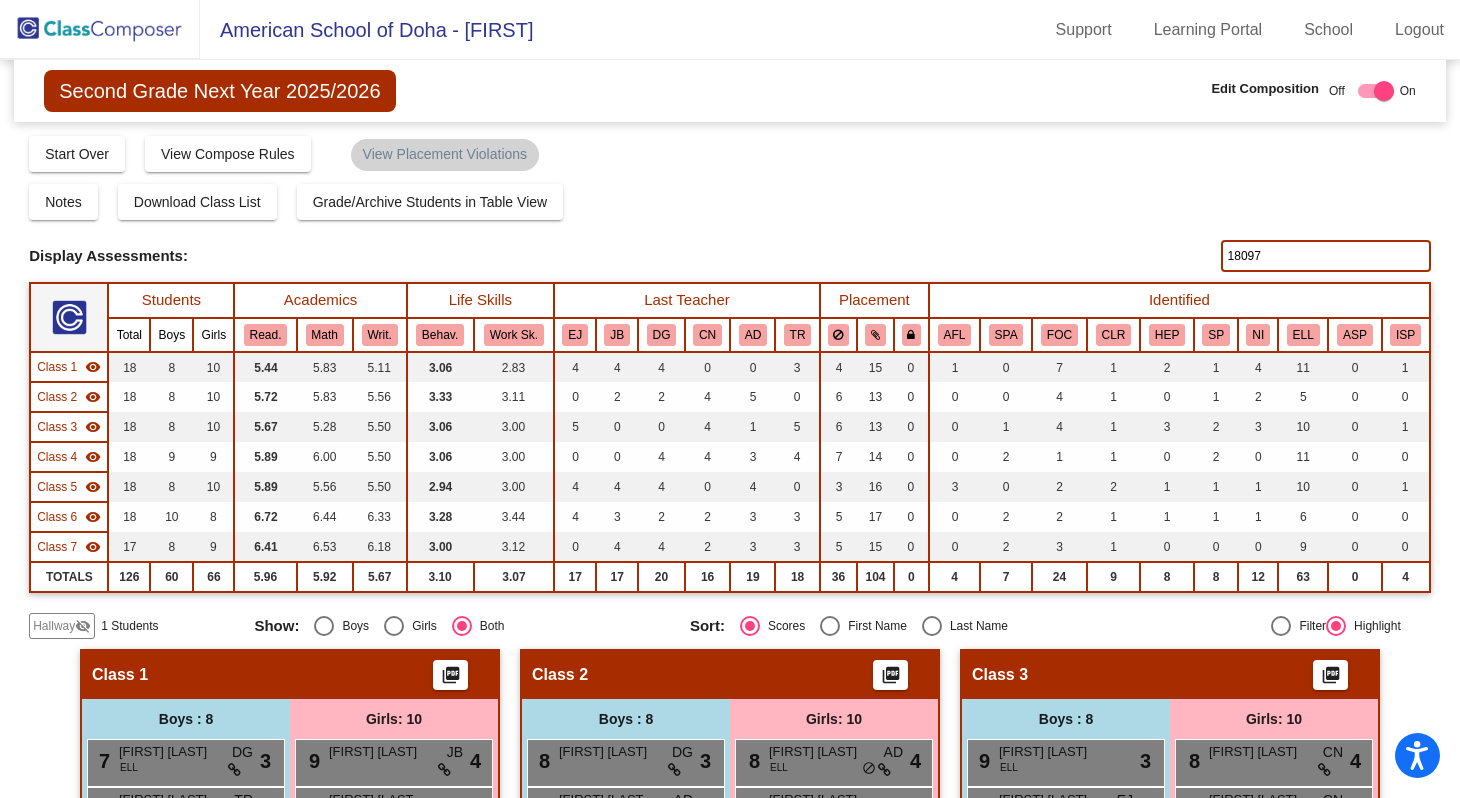 click on "Students Academics Life Skills  Last Teacher  Placement  Identified  Total Boys Girls  Read.   Math   Writ.   Behav.   Work Sk.   EJ   JB   DG   CN   AD   TR   AFL   SPA   FOC   CLR   HEP   SP   NI   ELL   ASP   ISP  Hallway  visibility_off  1 1 0                 0   0   0   0   0   0   0   1   0   0   0   1   1   1   0   1   1   0   1  Class 1  visibility  18 8 10  5.44   5.83   5.11   3.06   2.83   4   4   4   0   0   3   4   15   0   1   0   7   1   2   1   4   11   0   1  Class 2  visibility  18 8 10  5.72   5.83  18" 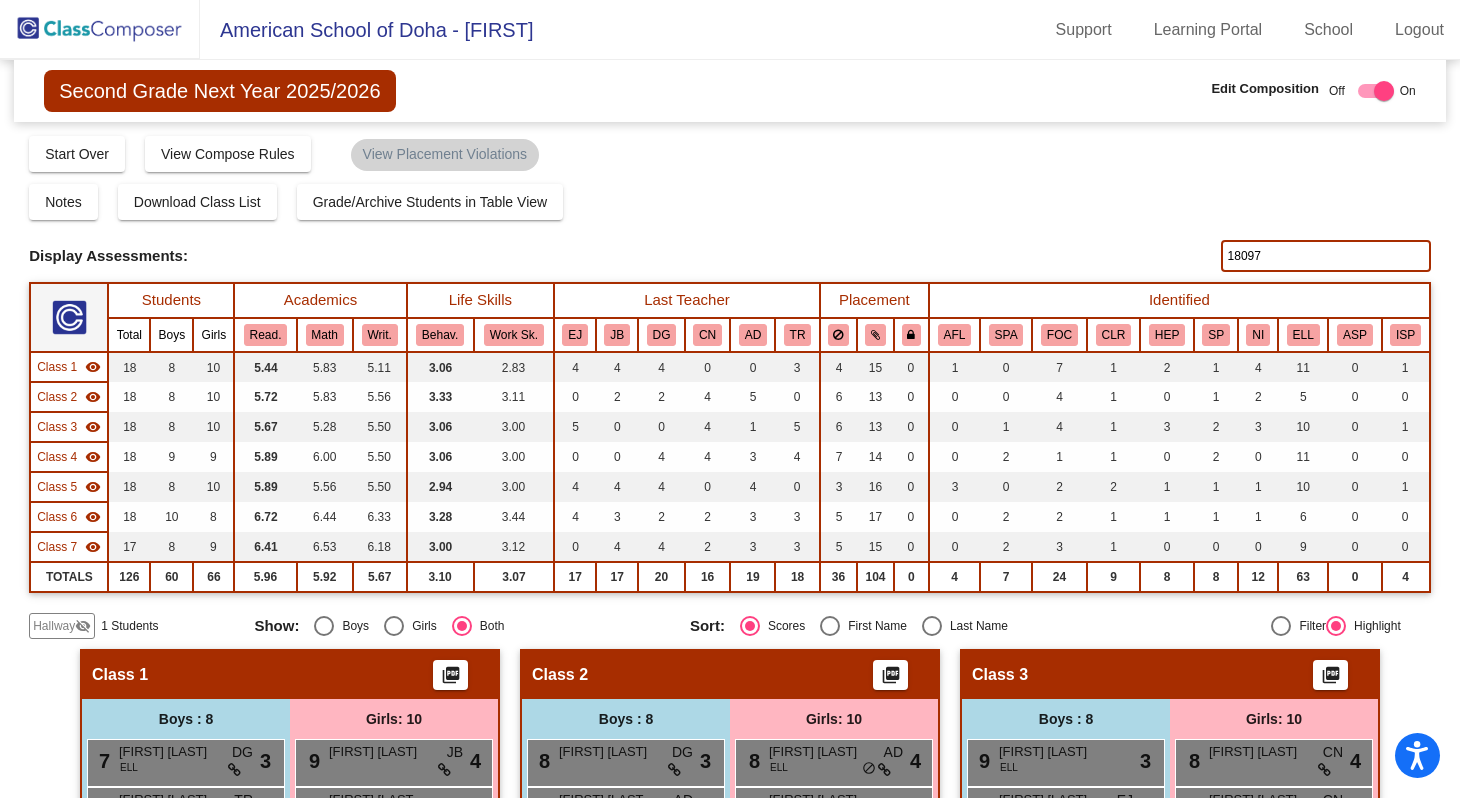 click on "18097" 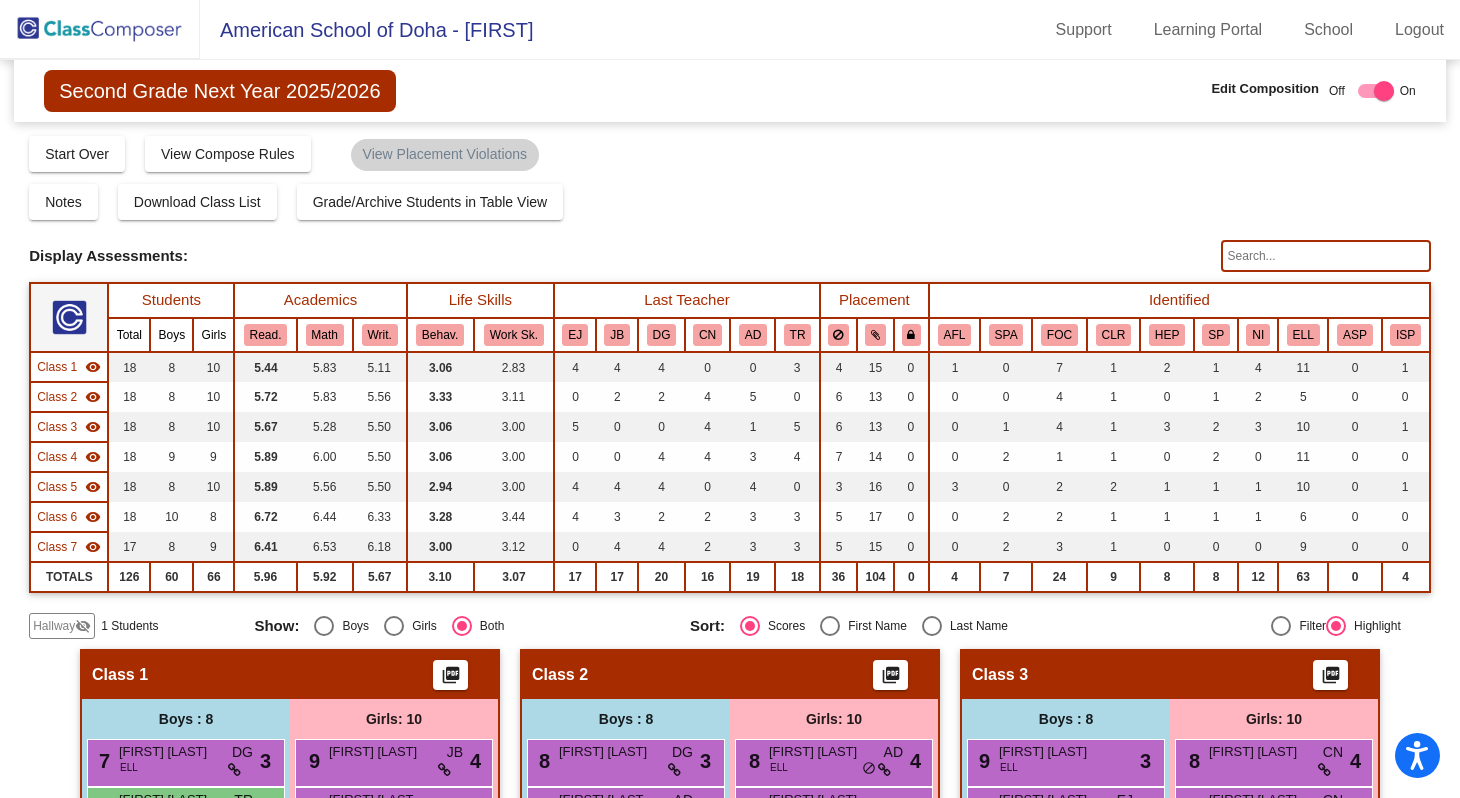 type 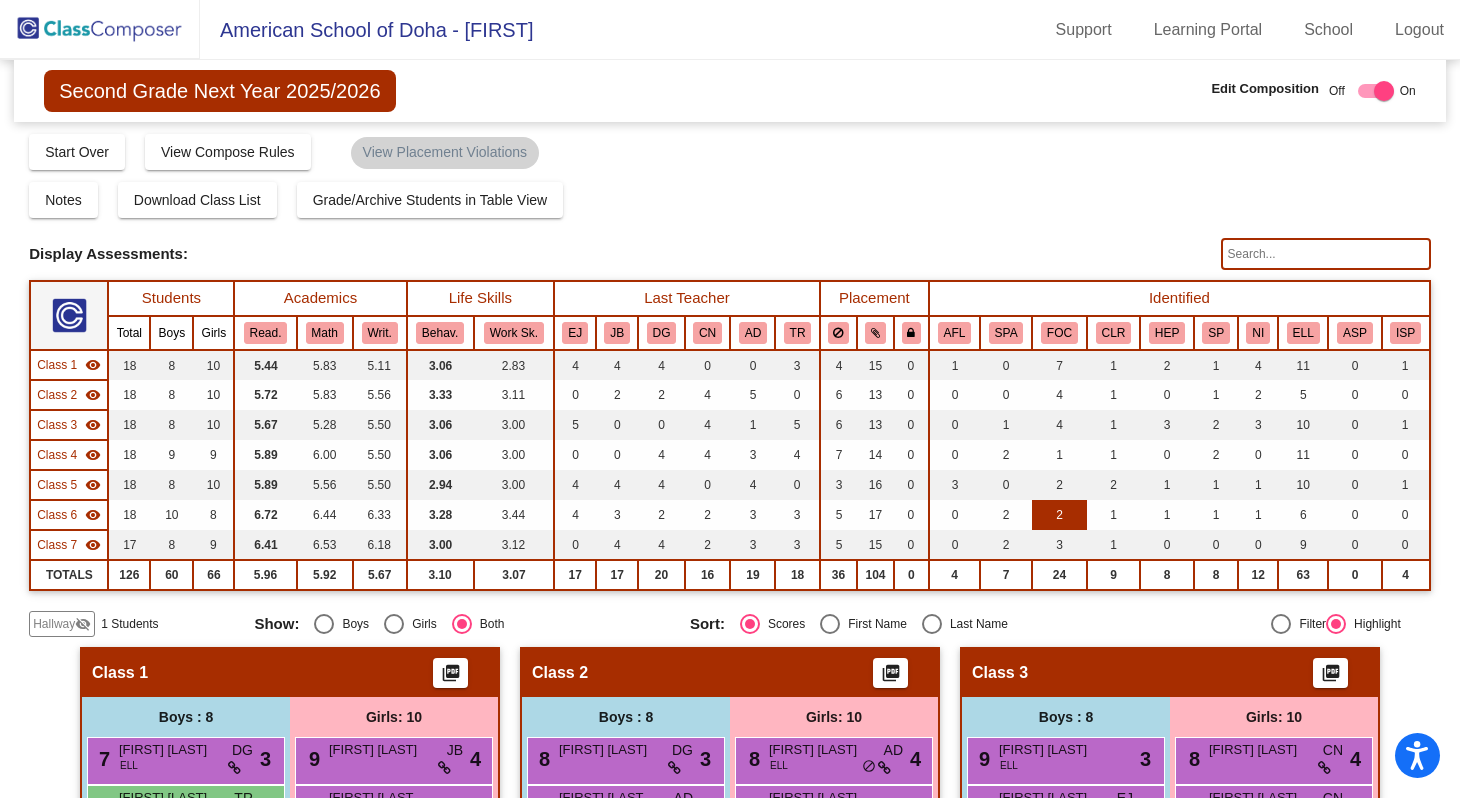scroll, scrollTop: 0, scrollLeft: 0, axis: both 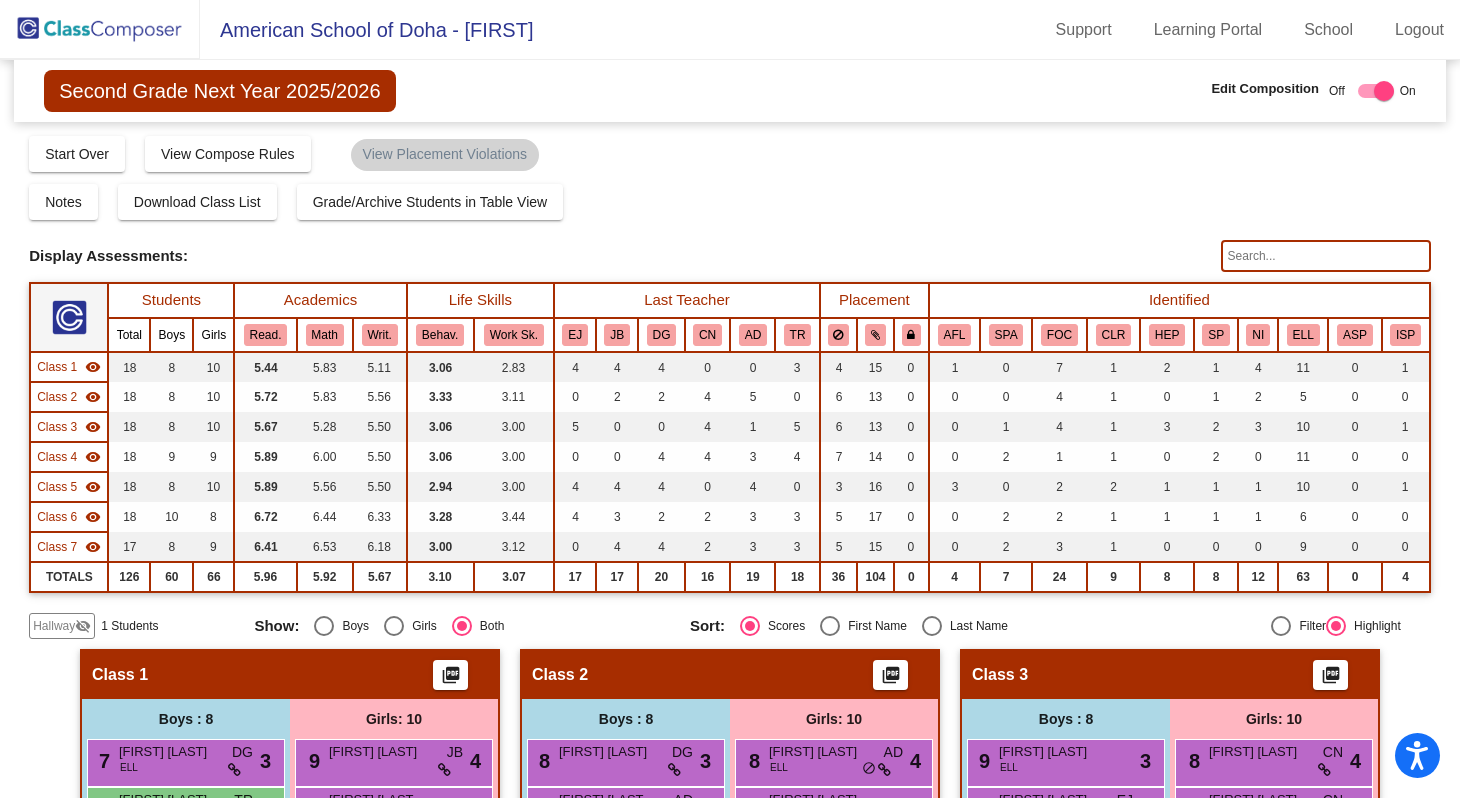 click 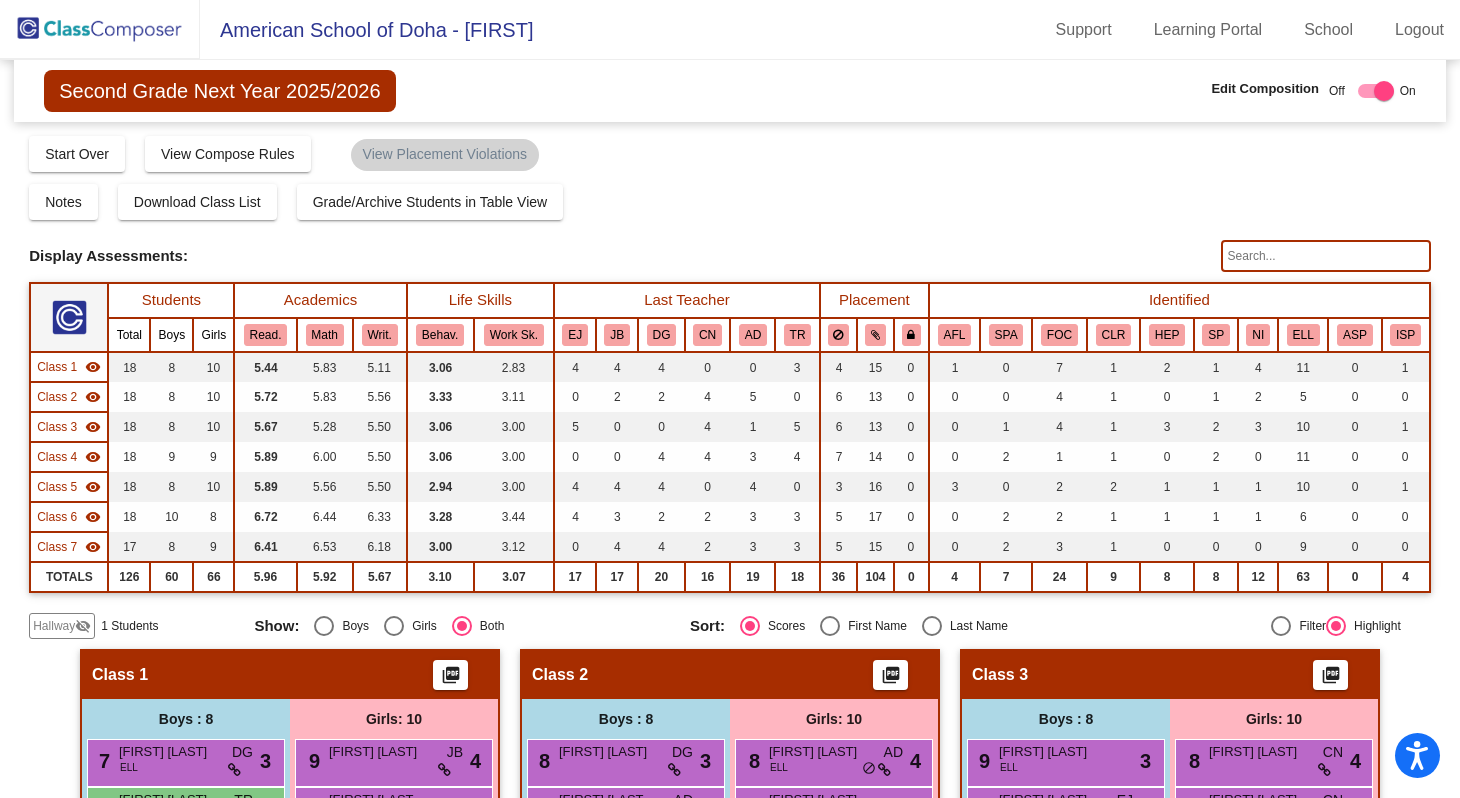 click on "Second Grade Next Year 2025/2026" 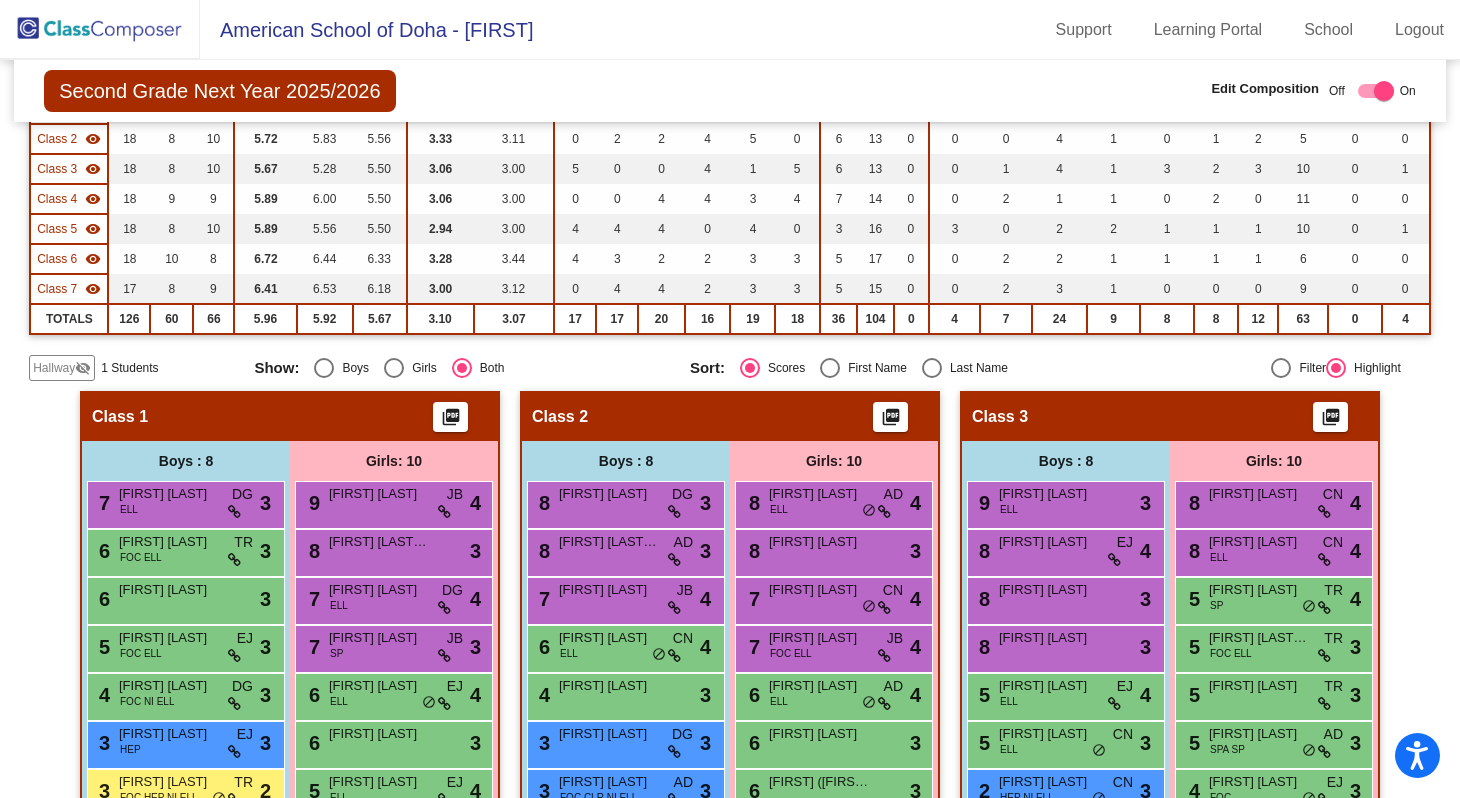 scroll, scrollTop: 0, scrollLeft: 0, axis: both 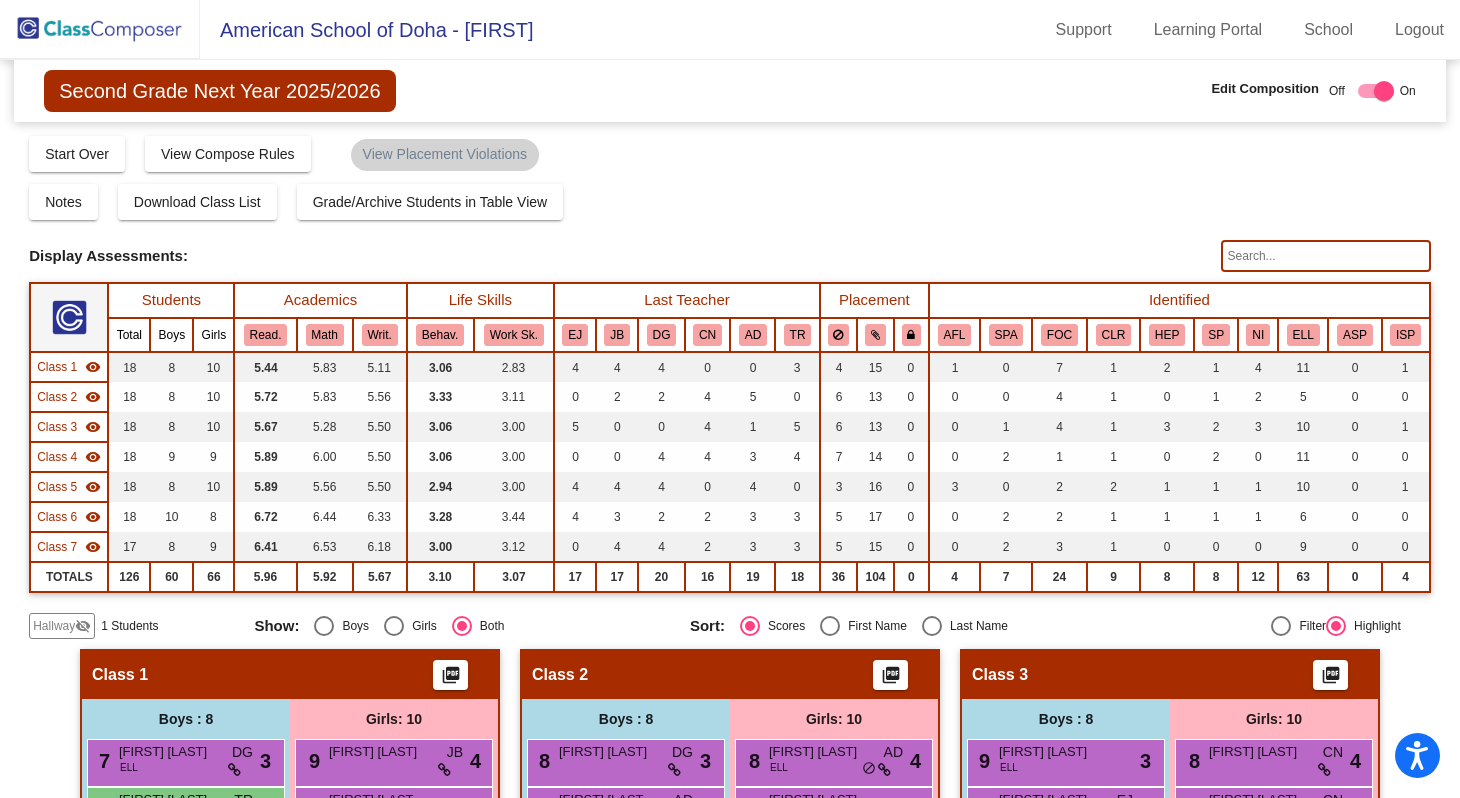 click 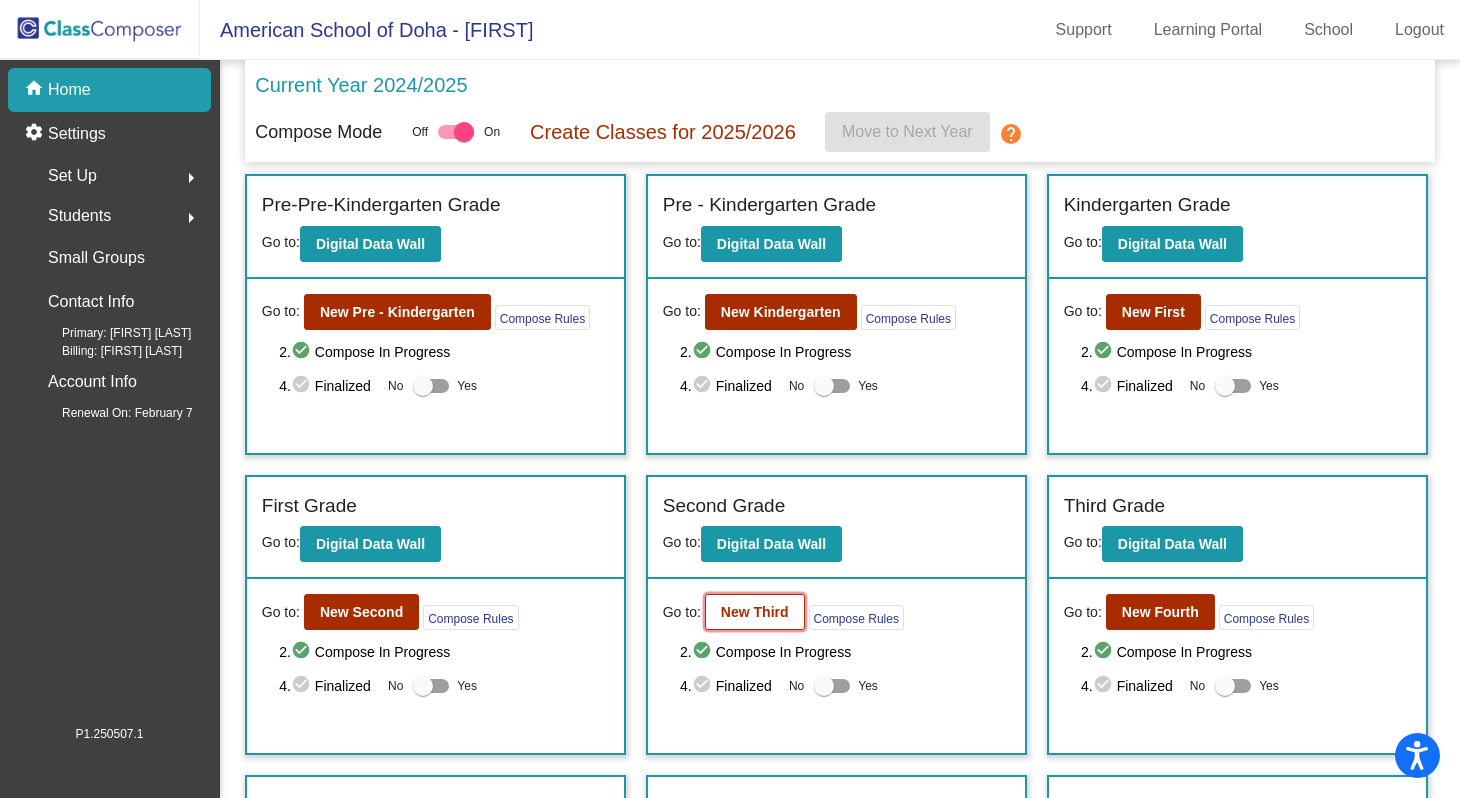 click on "New Third" 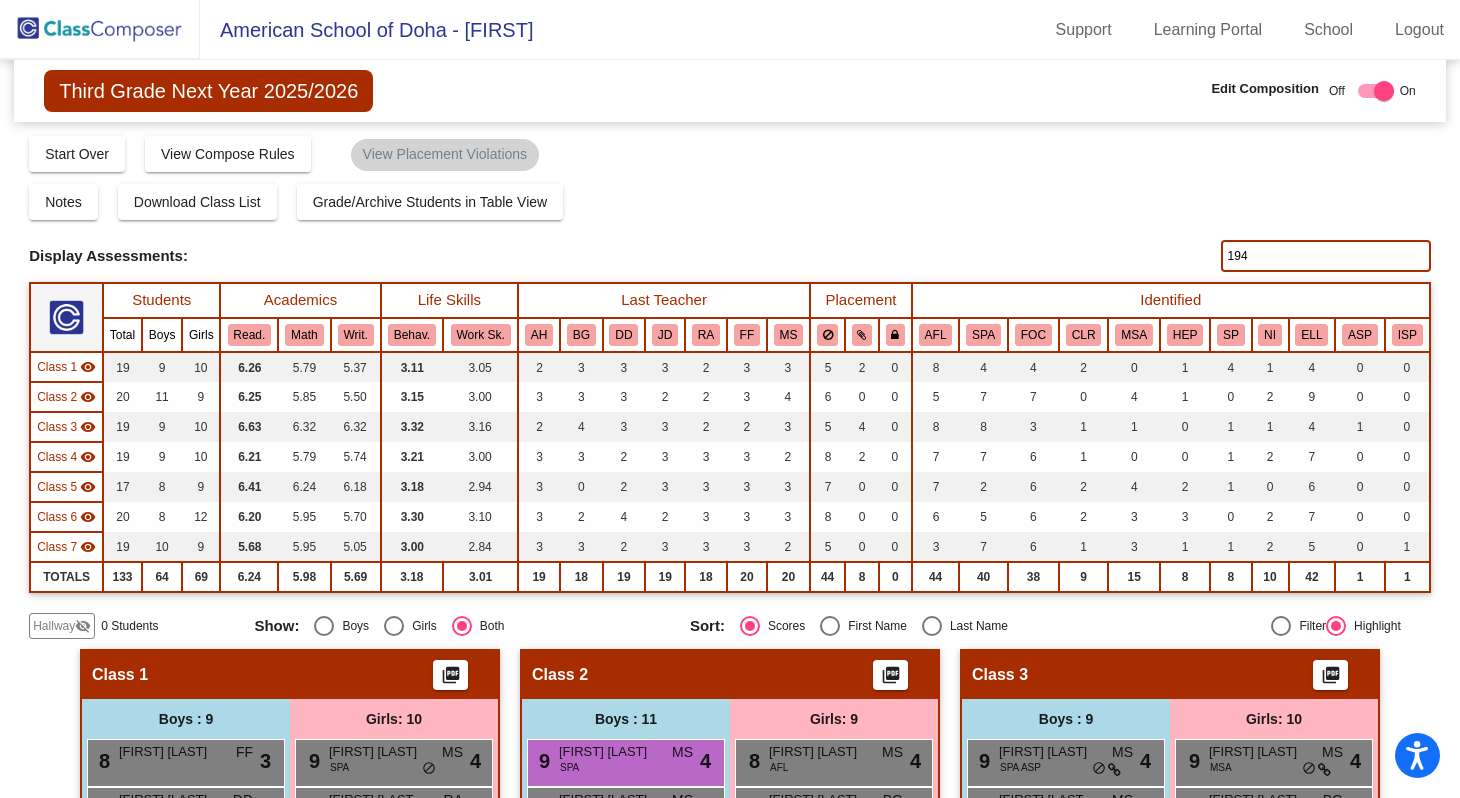 click on "194" 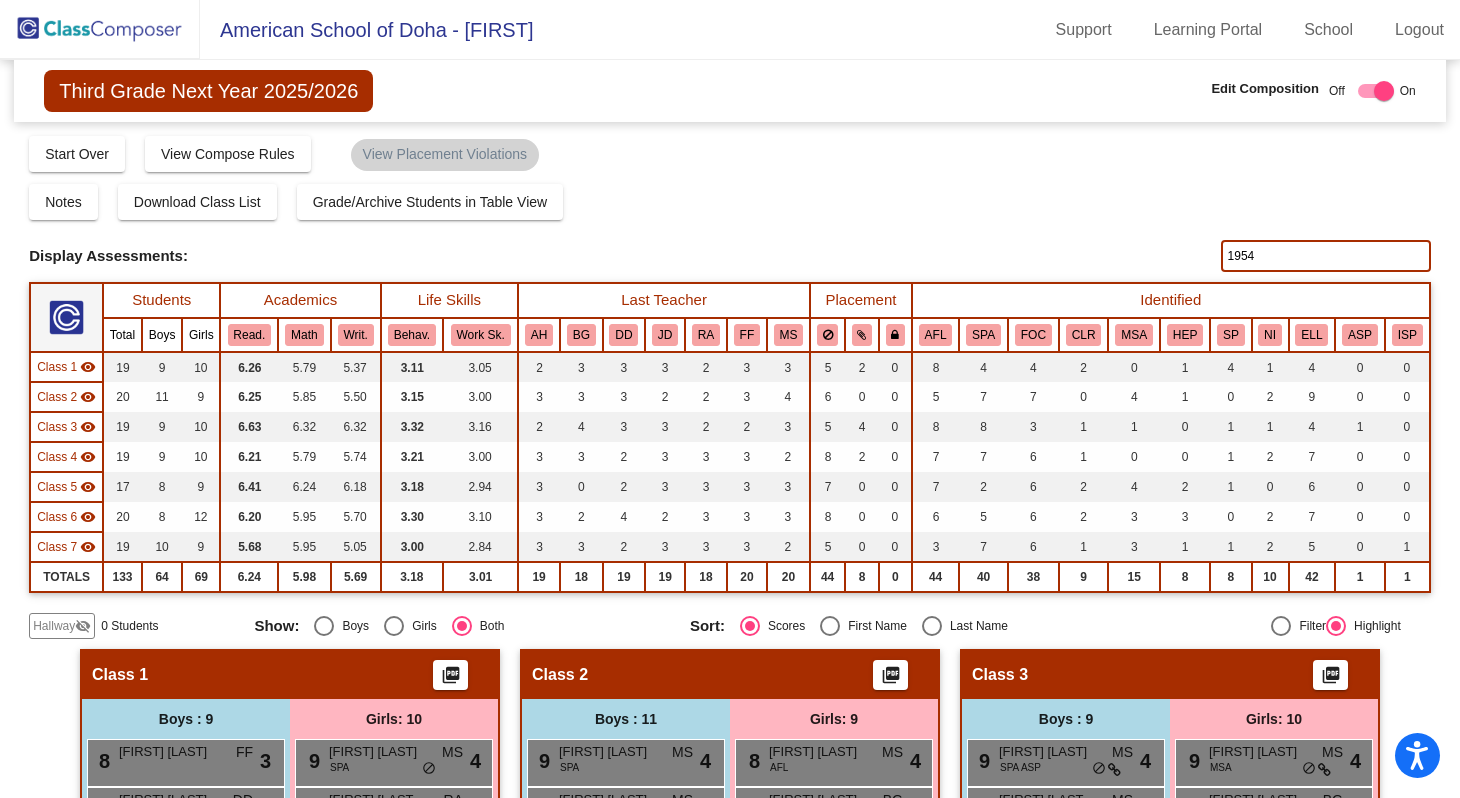 click on "1954" 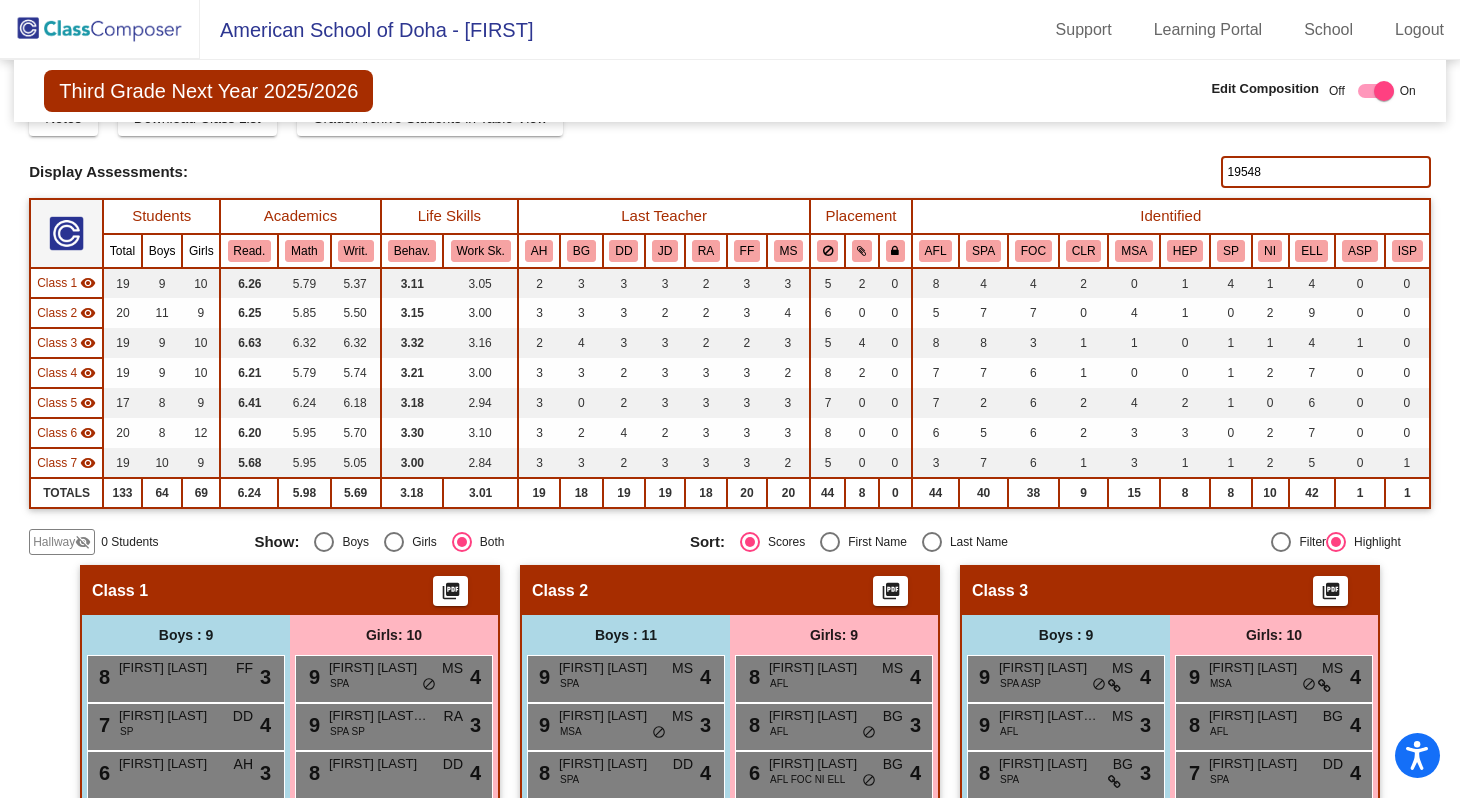 scroll, scrollTop: 0, scrollLeft: 0, axis: both 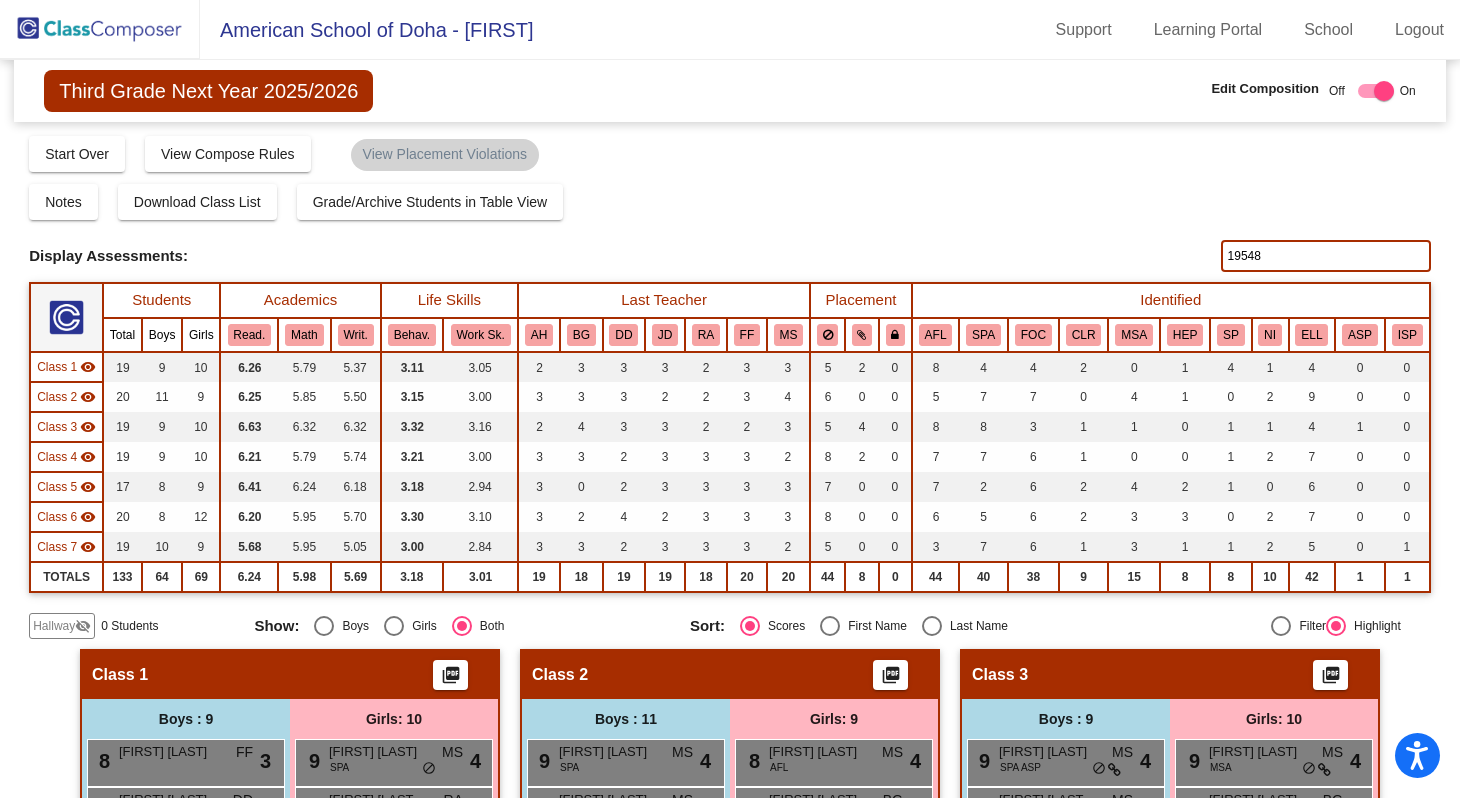click on "19548" 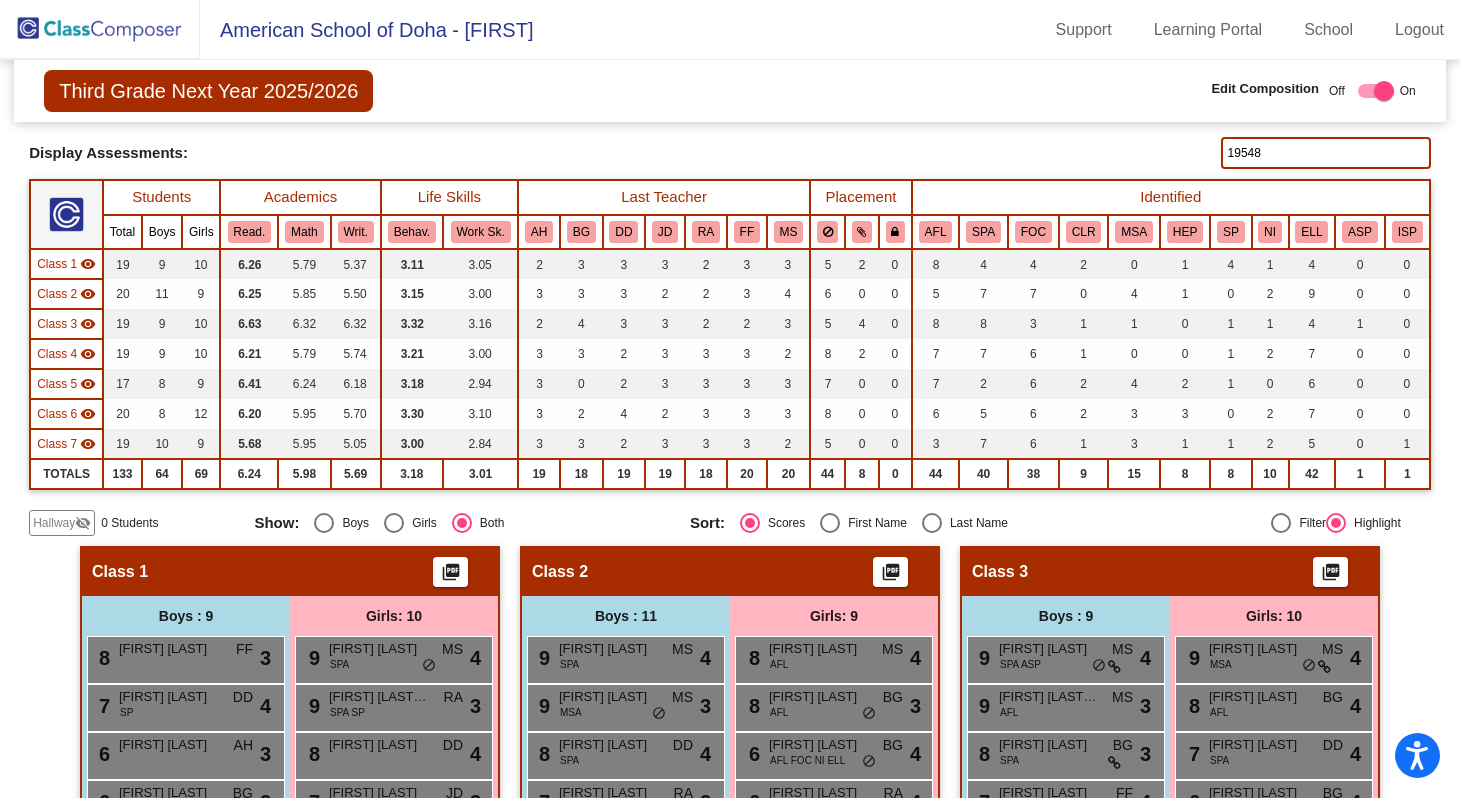 scroll, scrollTop: 0, scrollLeft: 0, axis: both 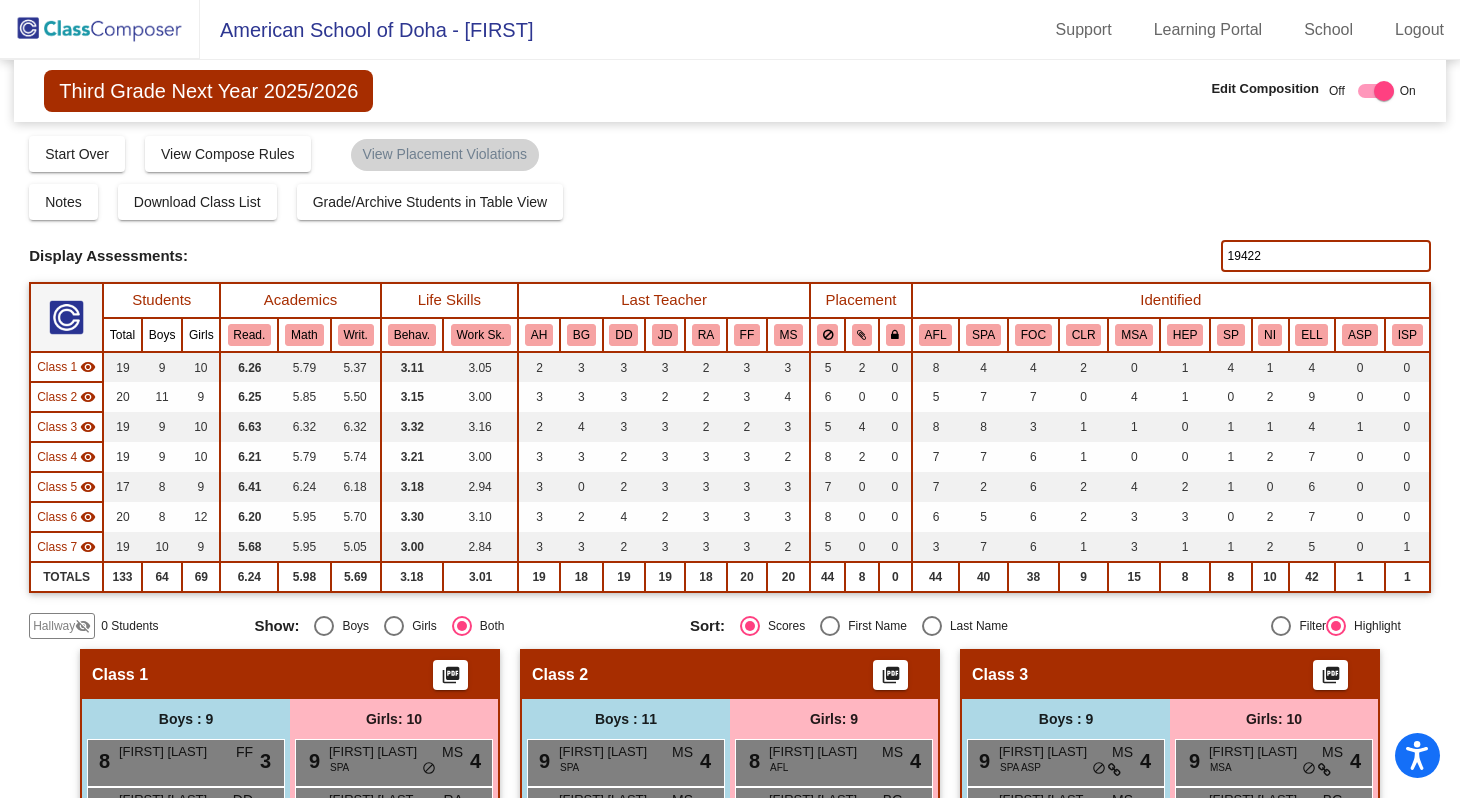 type on "19422" 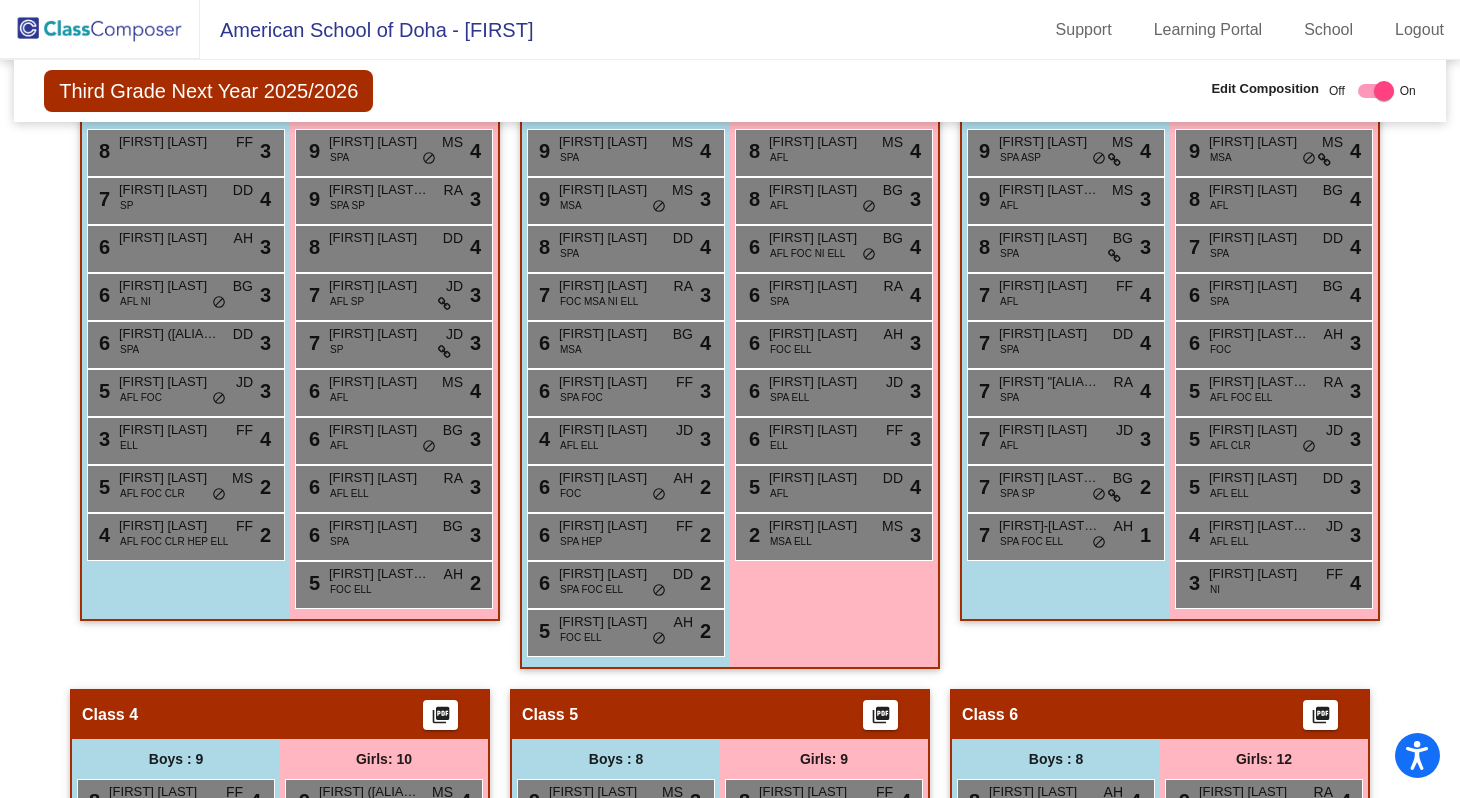 scroll, scrollTop: 608, scrollLeft: 0, axis: vertical 